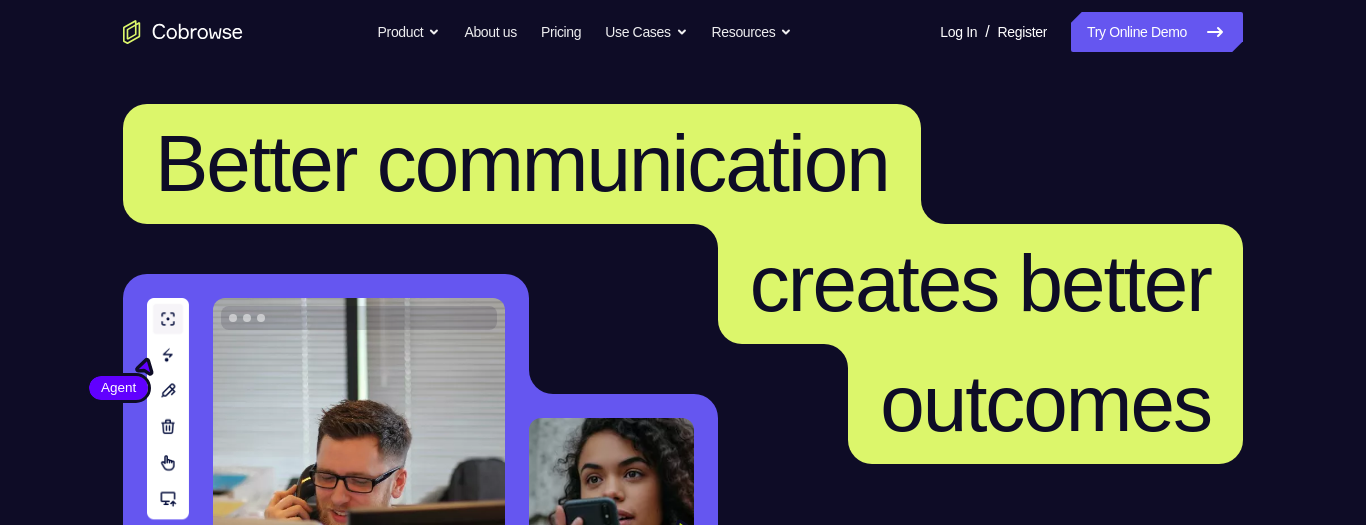 scroll, scrollTop: 0, scrollLeft: 0, axis: both 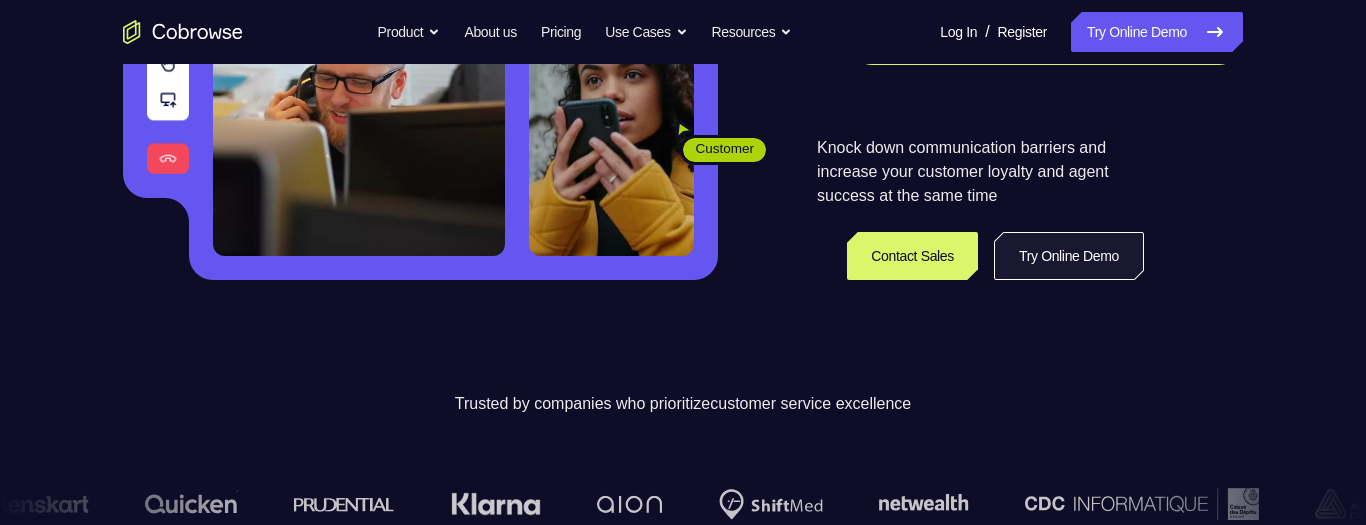 click on "Try Online Demo" at bounding box center (1069, 256) 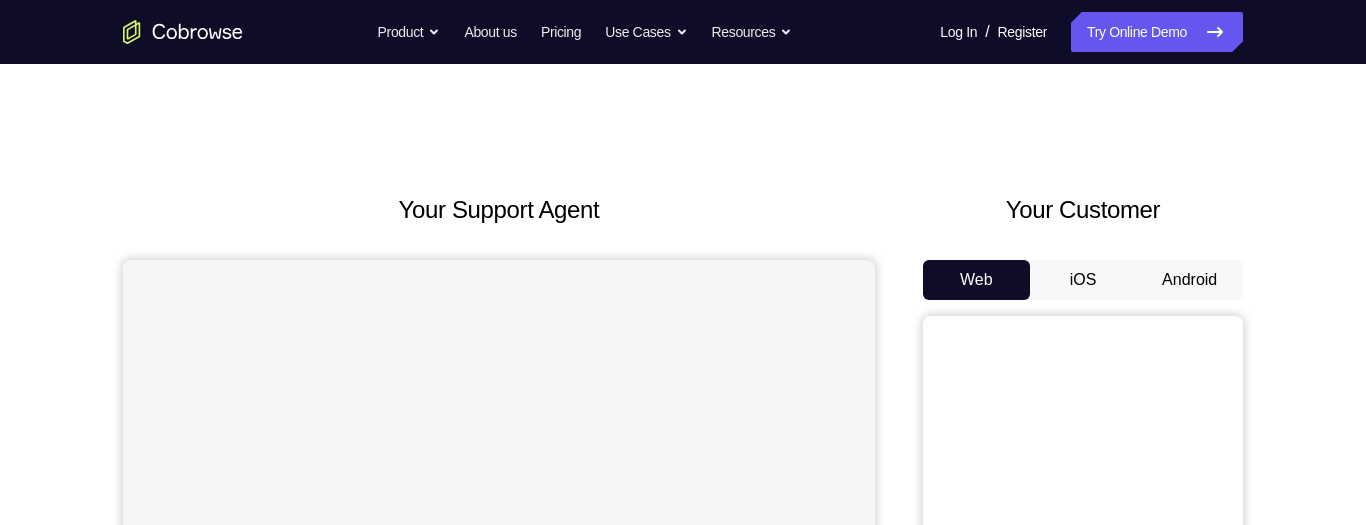 click on "iOS" at bounding box center (1083, 280) 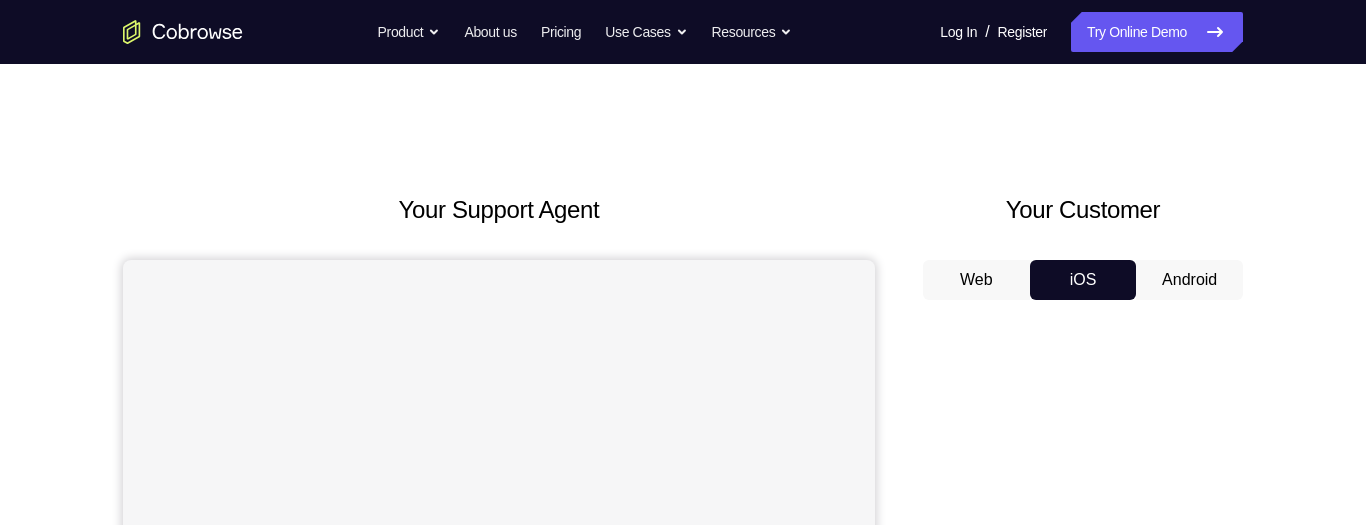 scroll, scrollTop: 0, scrollLeft: 0, axis: both 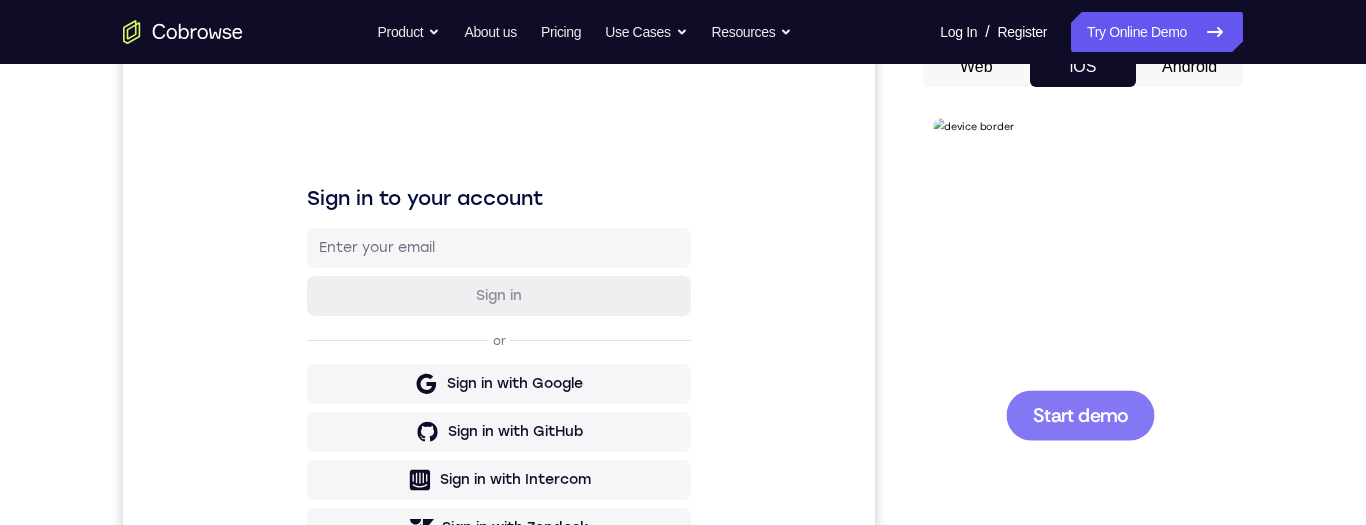 click at bounding box center (1080, 415) 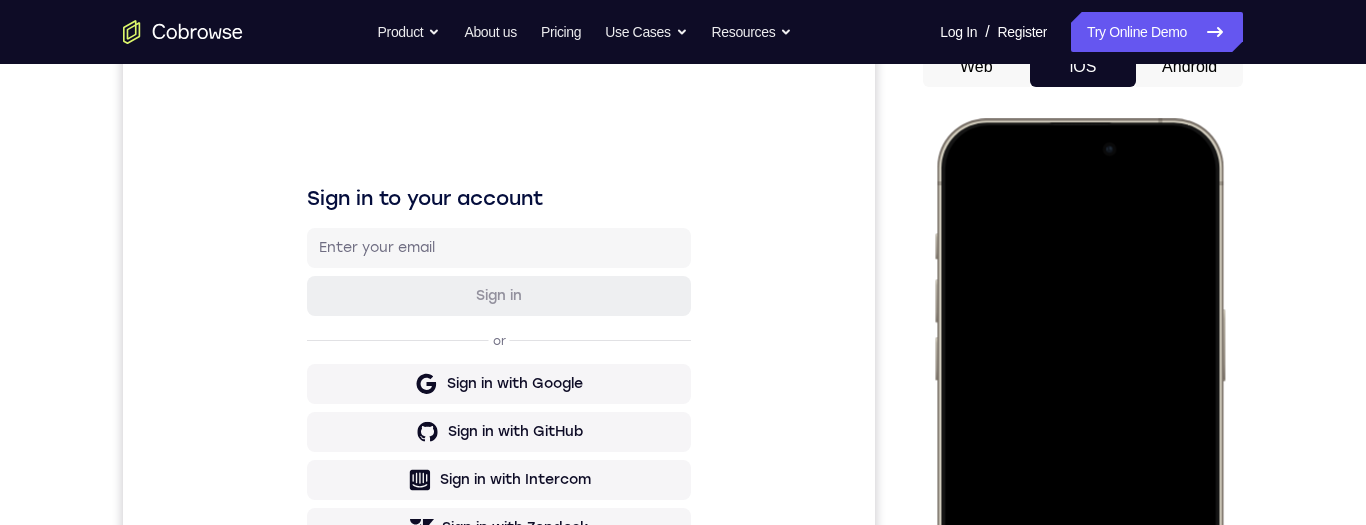 click at bounding box center (1079, 414) 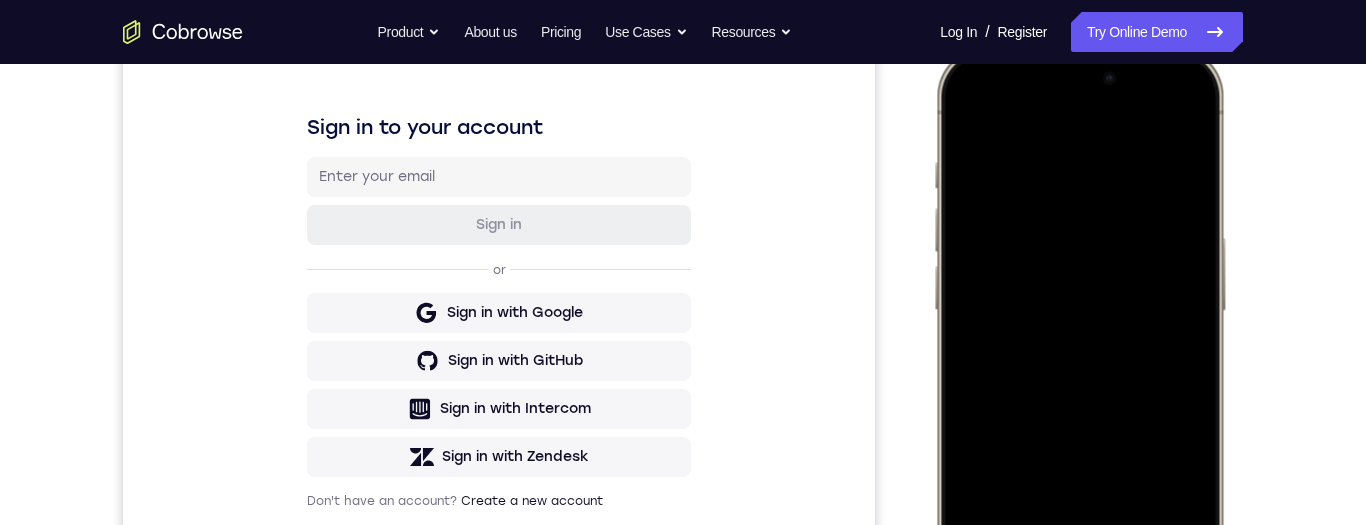 click at bounding box center (1079, 343) 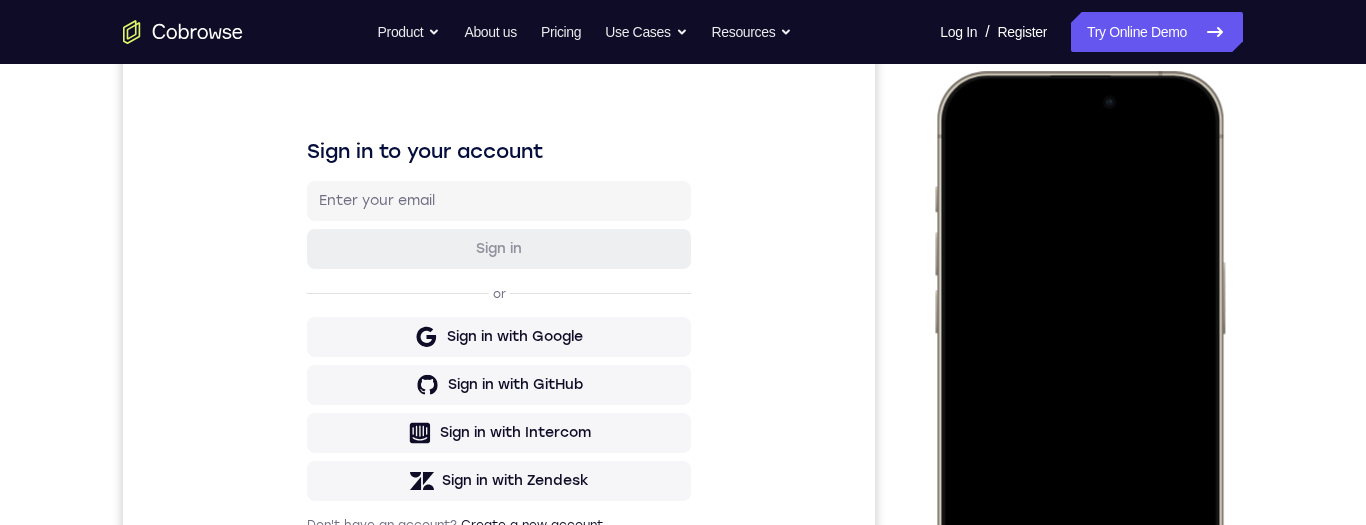 scroll, scrollTop: 285, scrollLeft: 0, axis: vertical 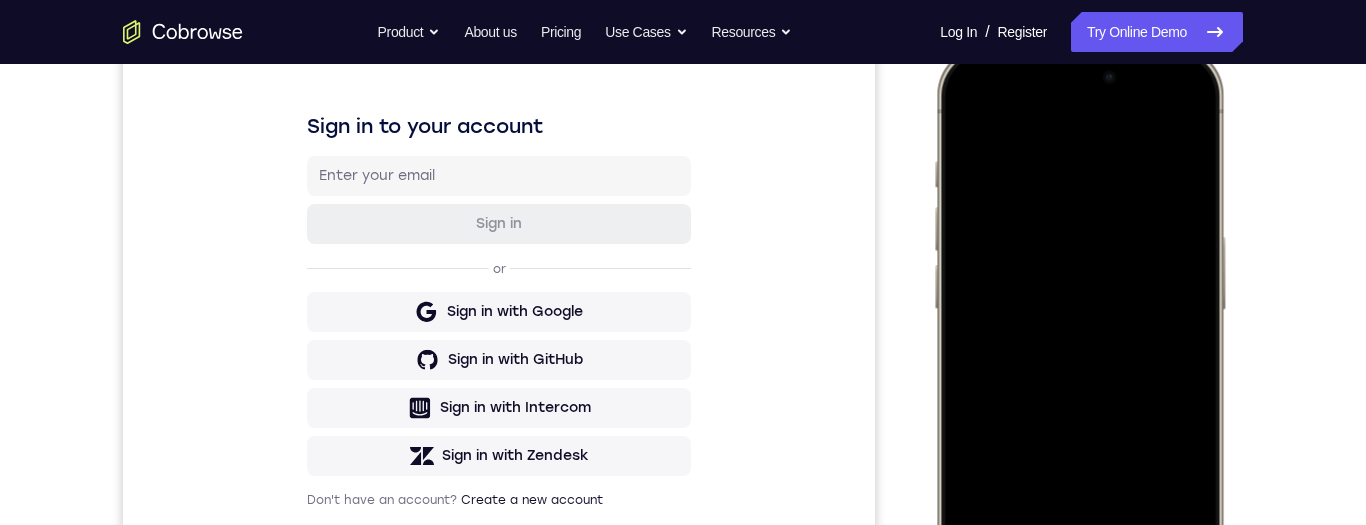 click at bounding box center [1079, 342] 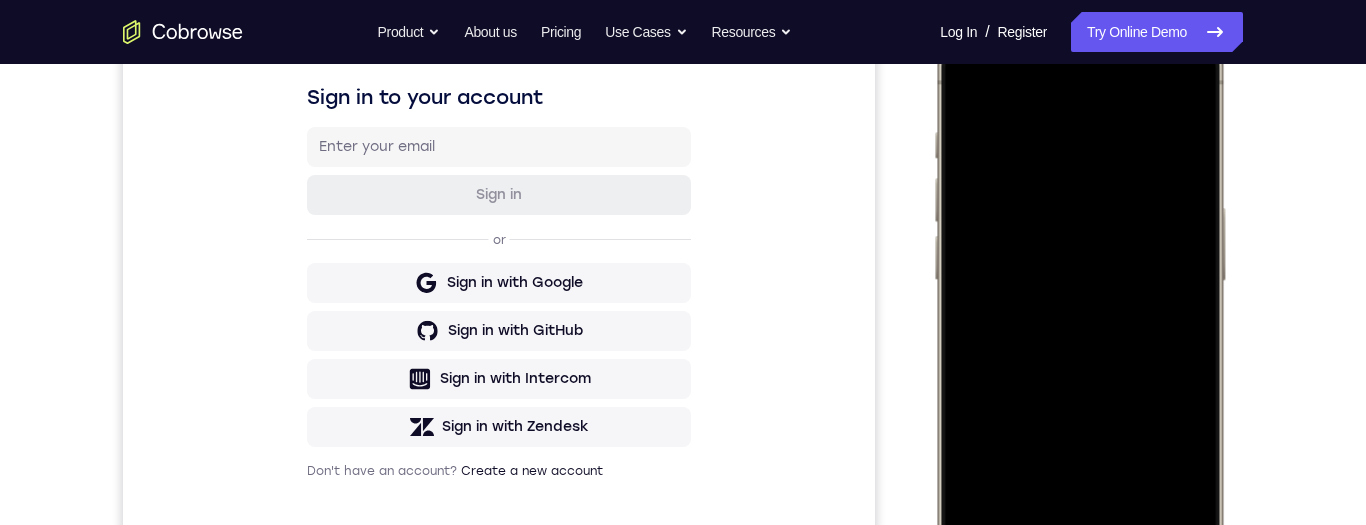 scroll, scrollTop: 319, scrollLeft: 0, axis: vertical 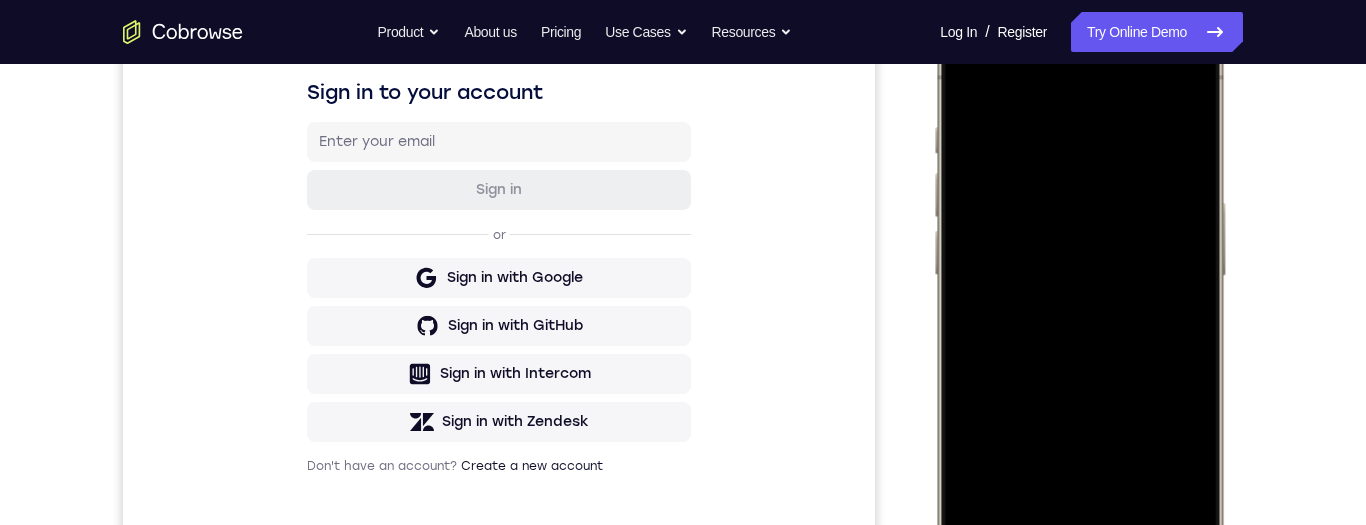 click at bounding box center (1079, 308) 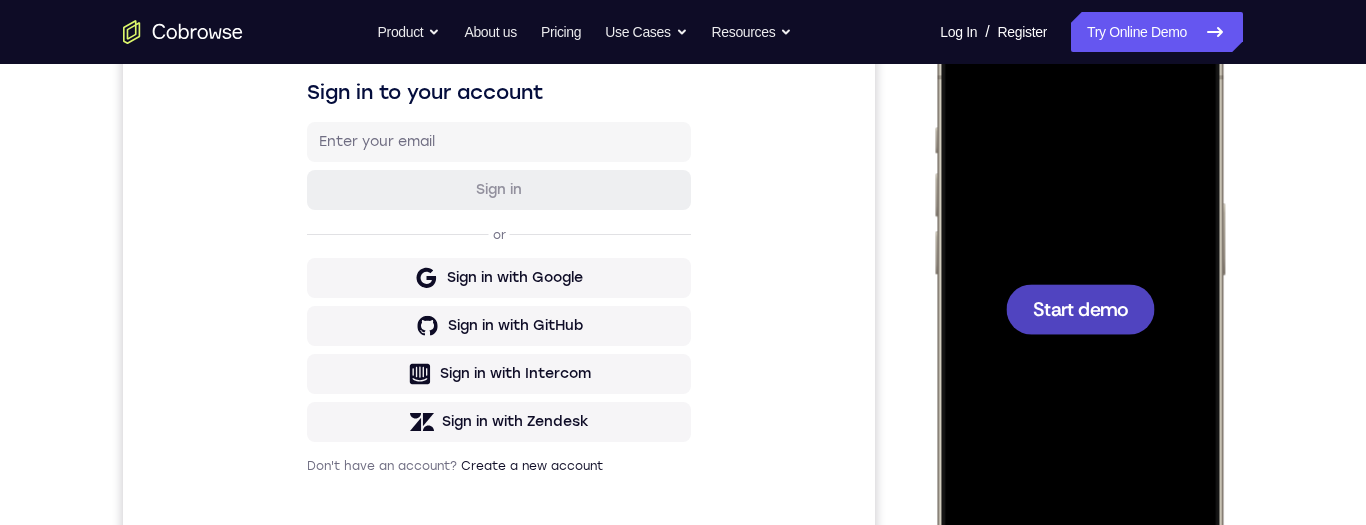 click on "Start demo" at bounding box center [1080, 308] 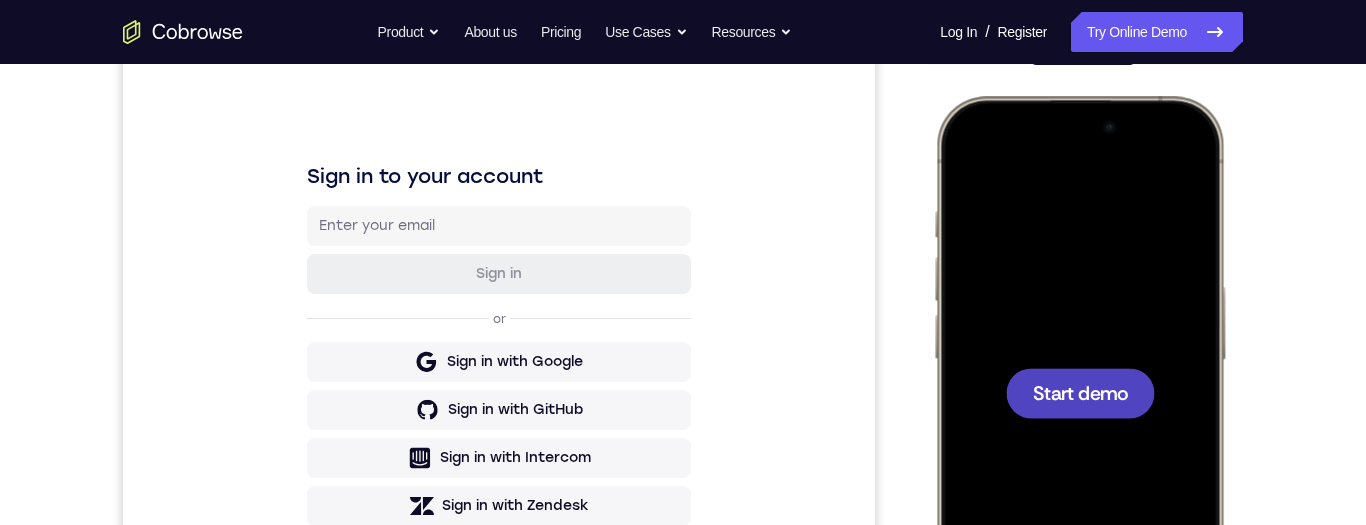 scroll, scrollTop: 220, scrollLeft: 0, axis: vertical 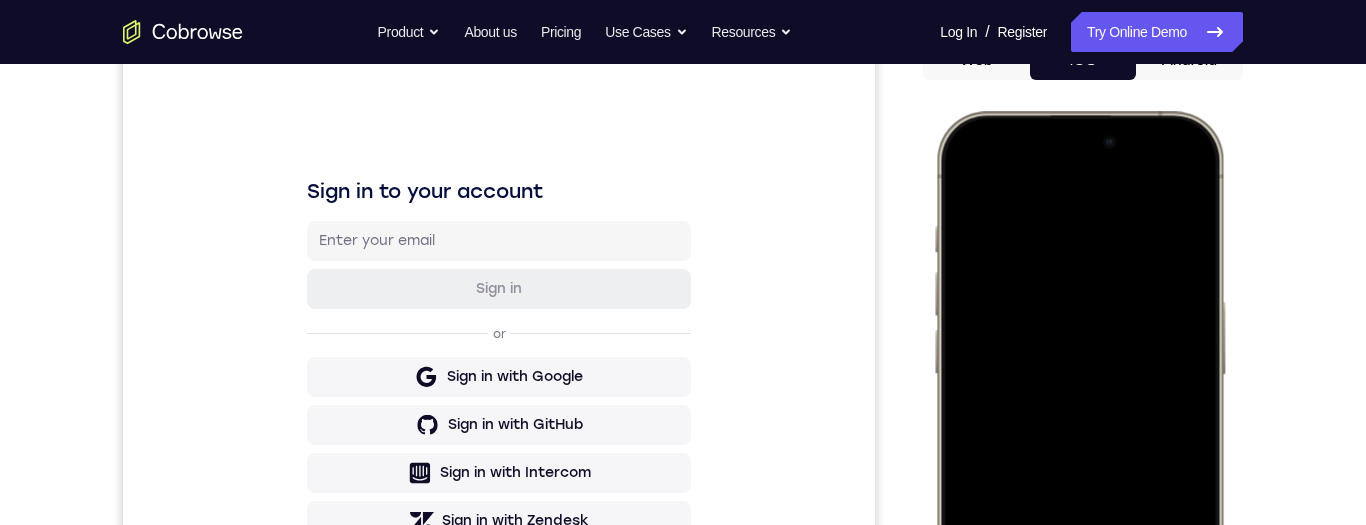 click at bounding box center [1079, 407] 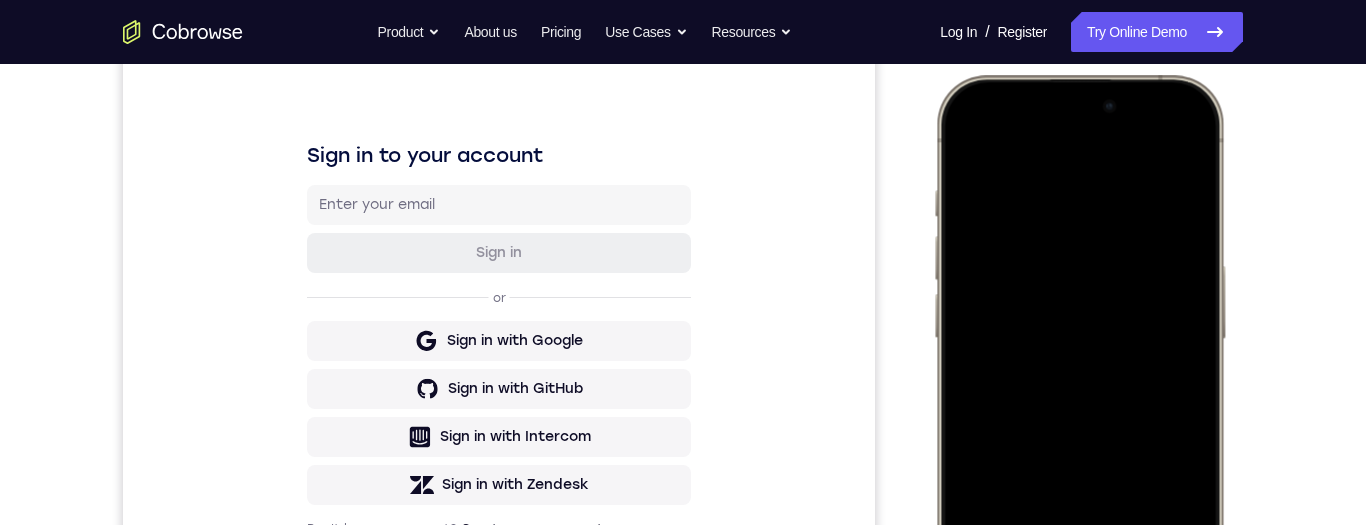 scroll, scrollTop: 259, scrollLeft: 0, axis: vertical 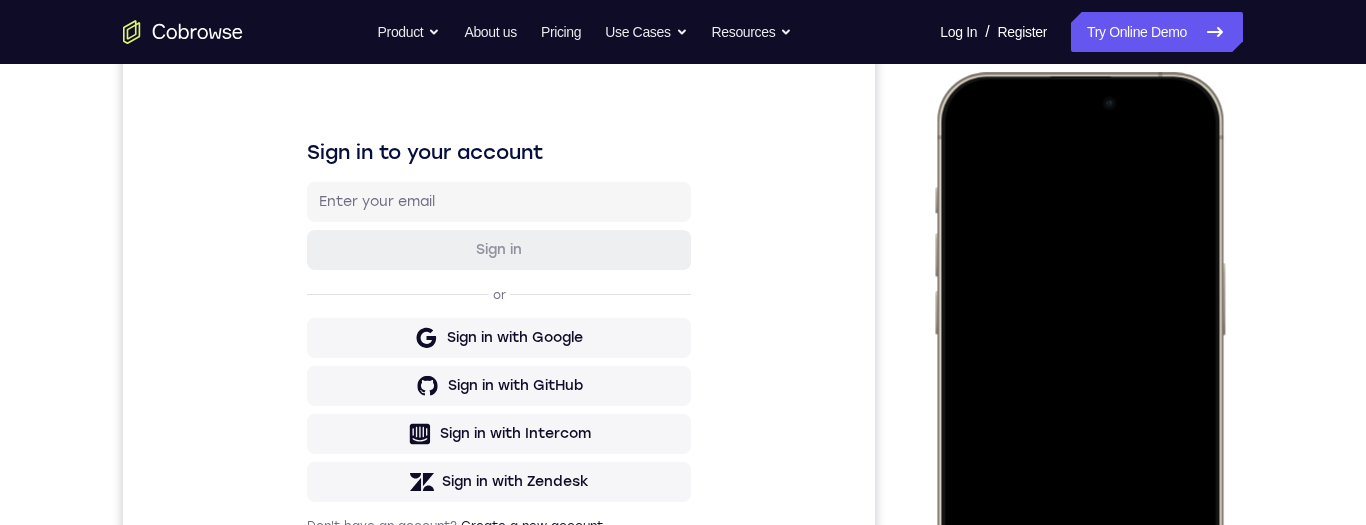 click at bounding box center [1079, 368] 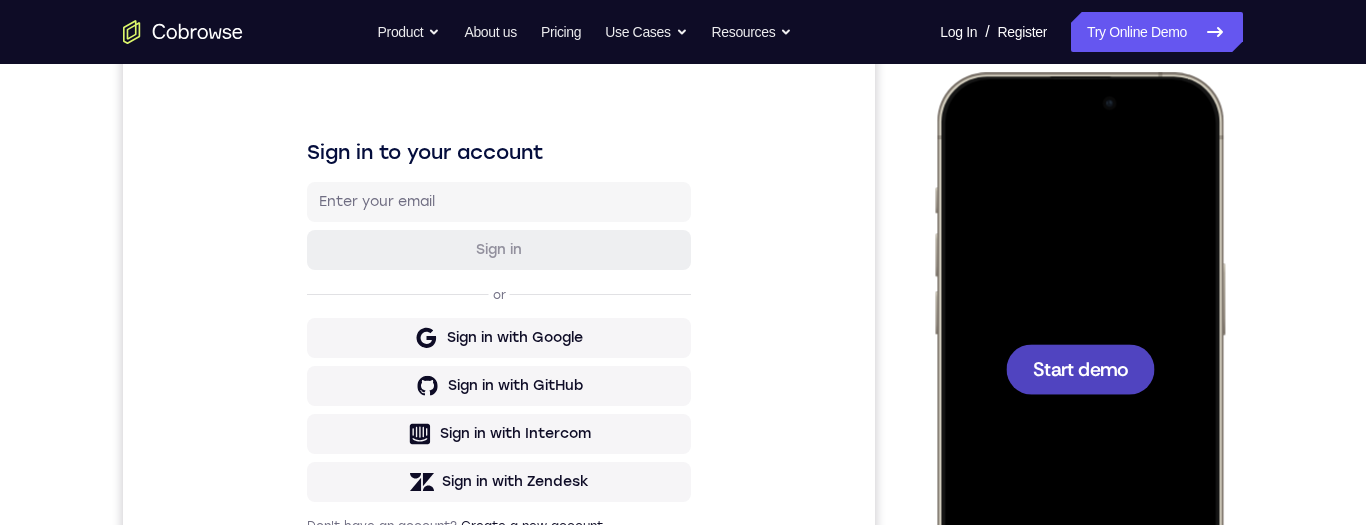 click on "Start demo" at bounding box center [1080, 368] 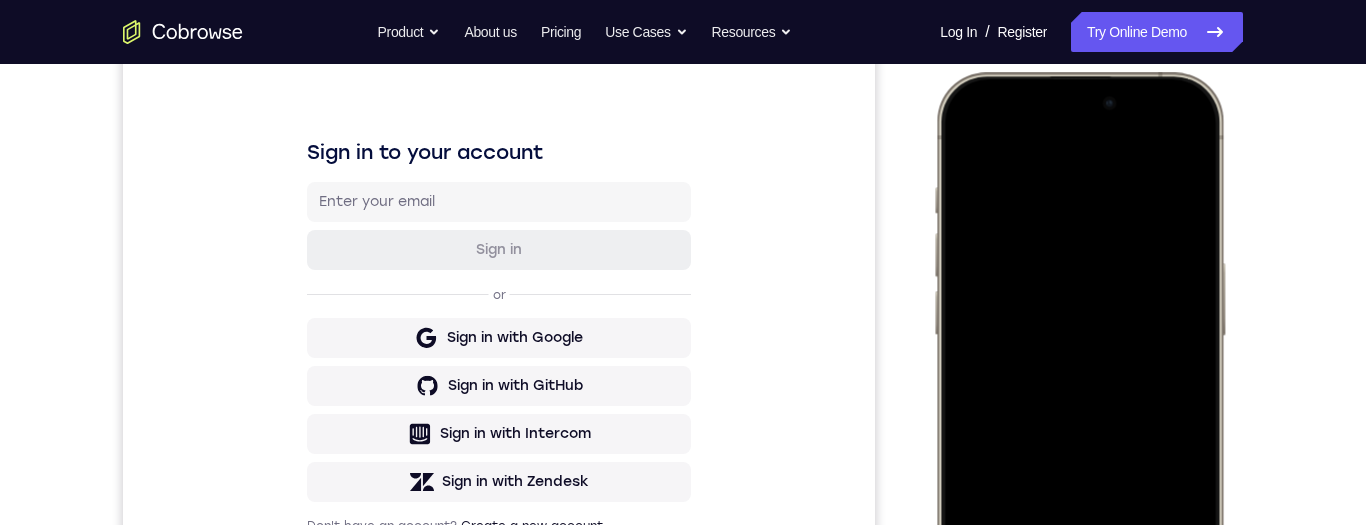click at bounding box center [1079, 368] 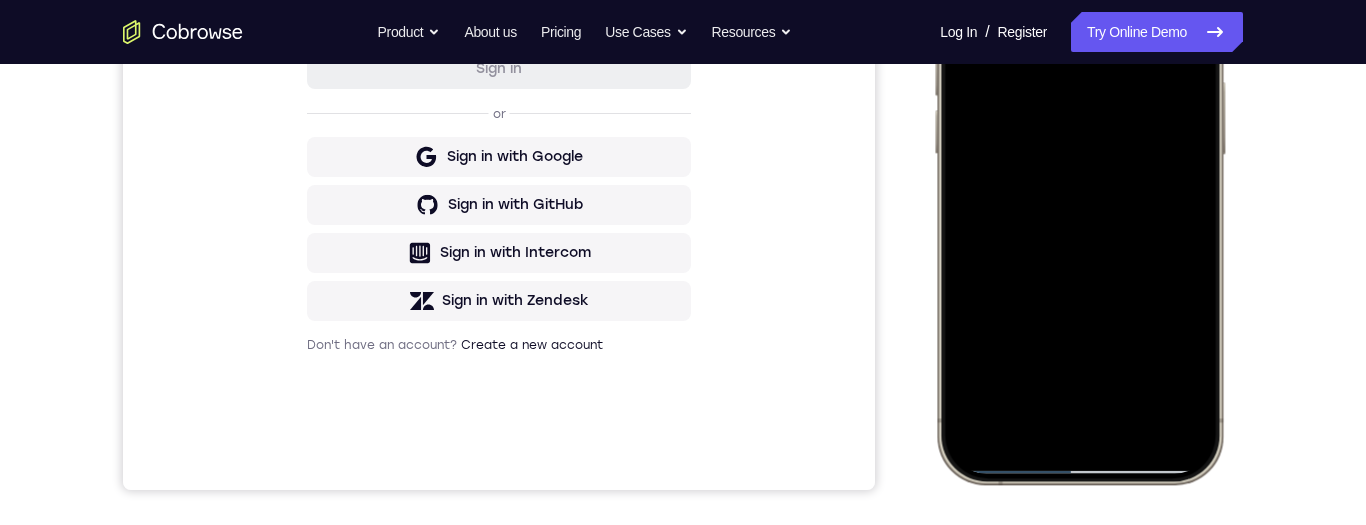 scroll, scrollTop: 449, scrollLeft: 0, axis: vertical 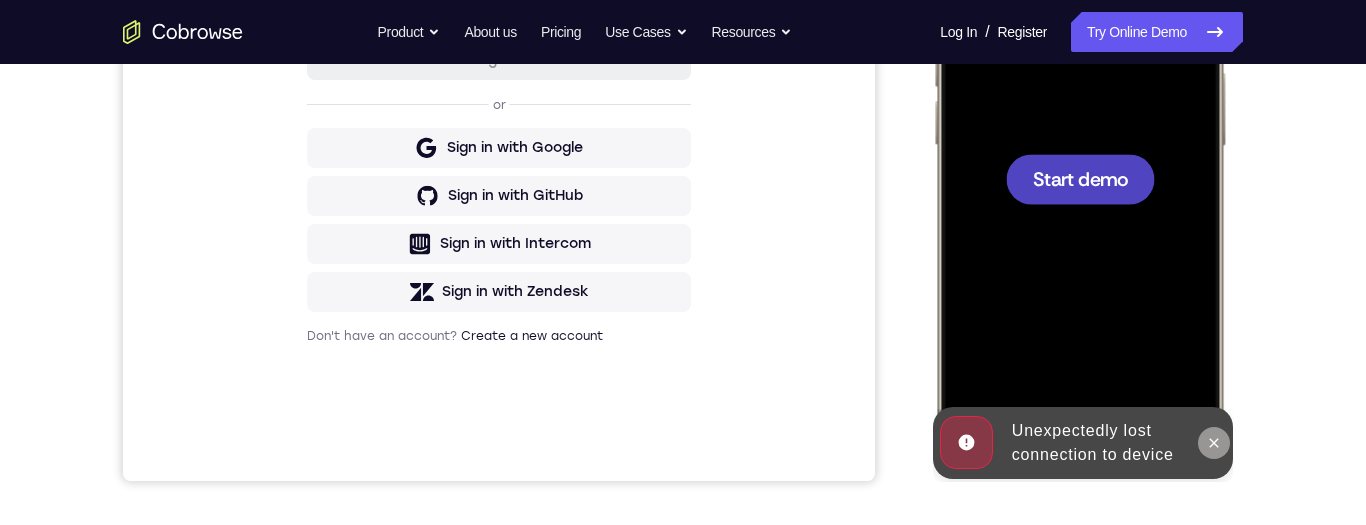 click at bounding box center (1214, 443) 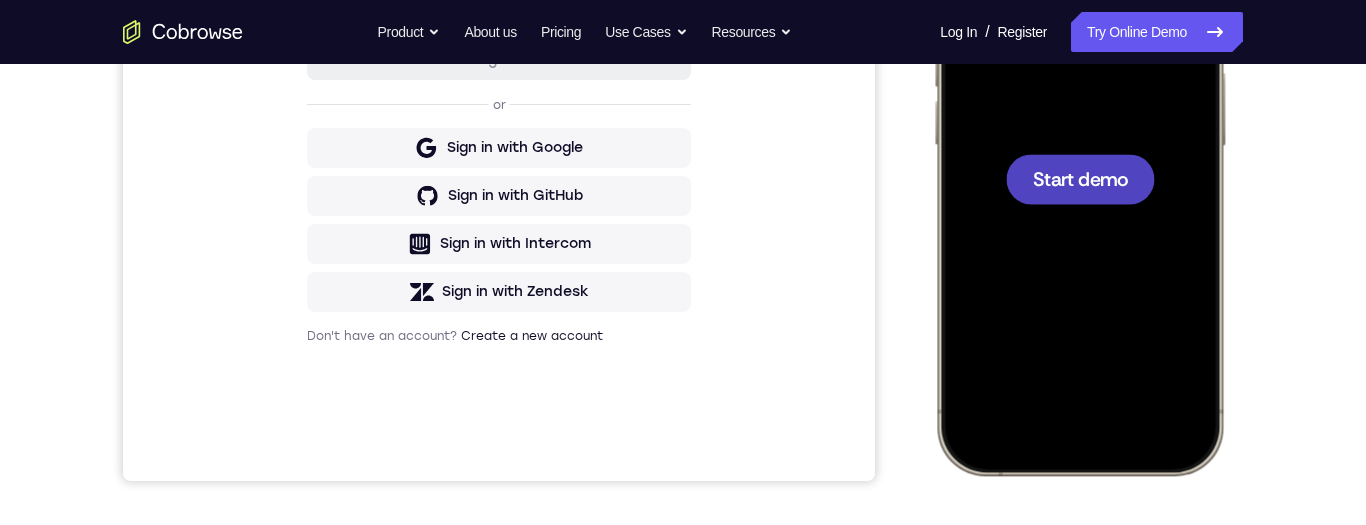 click on "Start demo" at bounding box center (1080, 178) 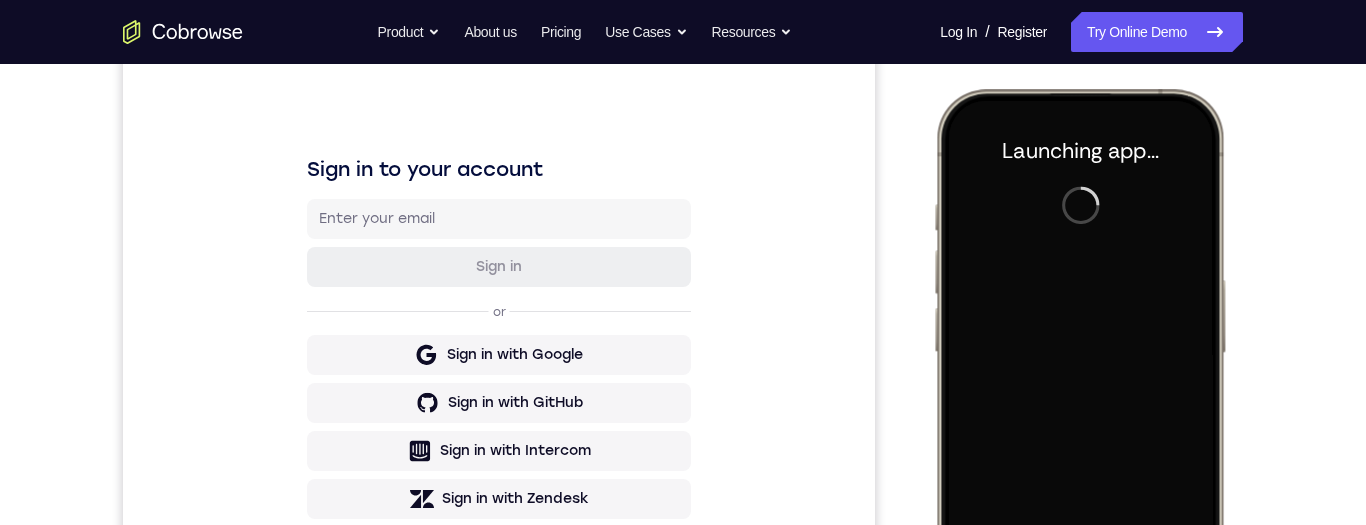 scroll, scrollTop: 241, scrollLeft: 0, axis: vertical 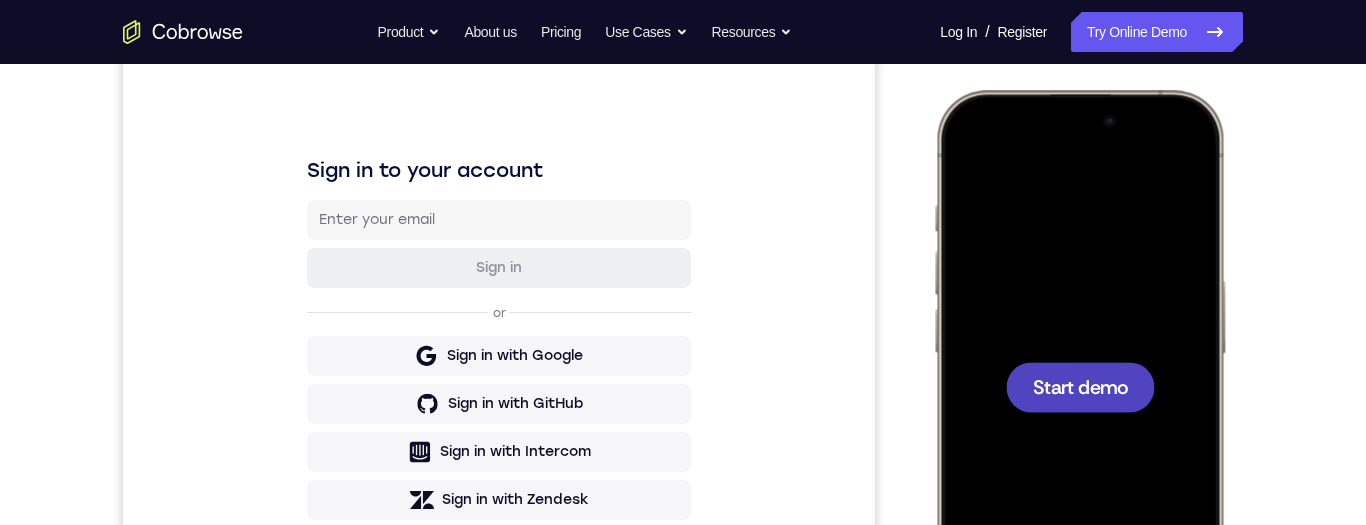 click on "Start demo" at bounding box center (1080, 386) 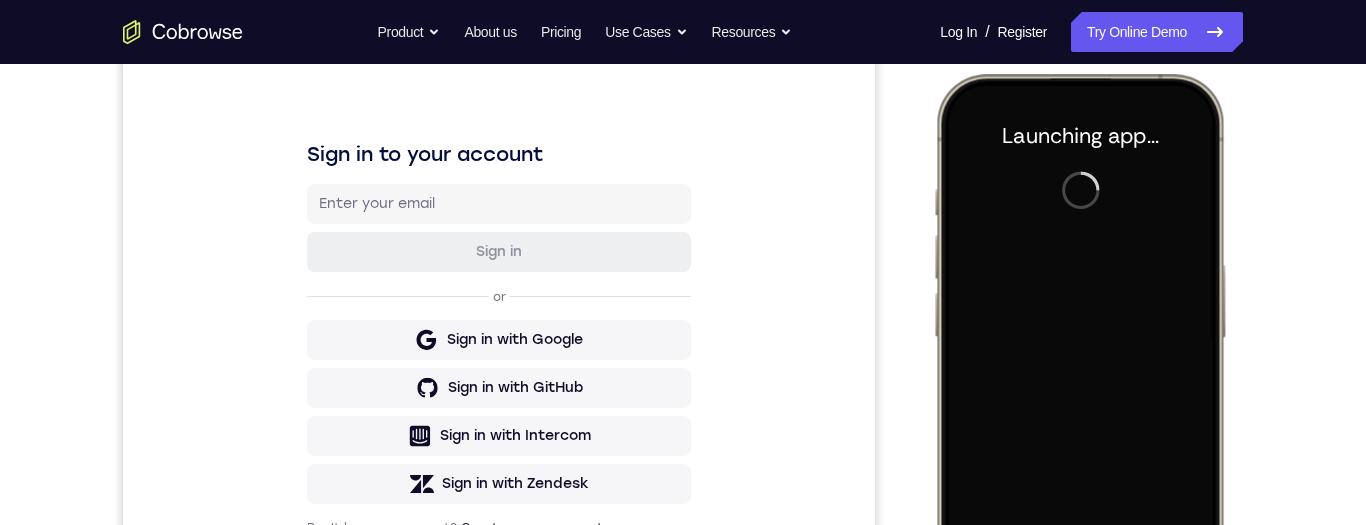 scroll, scrollTop: 256, scrollLeft: 0, axis: vertical 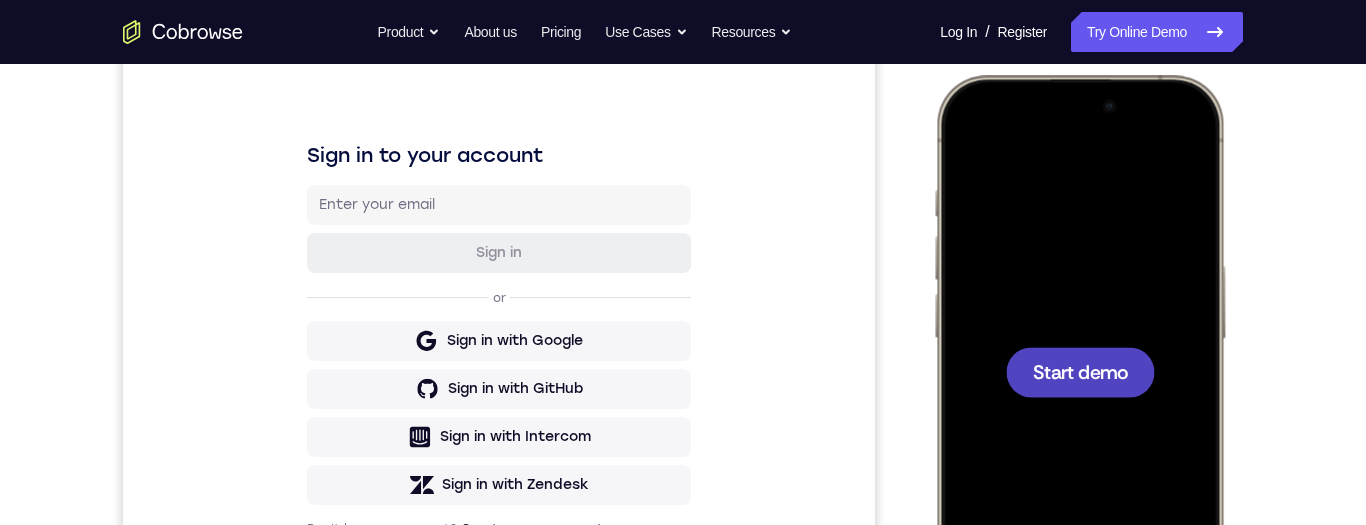 click on "Start demo" at bounding box center (1080, 371) 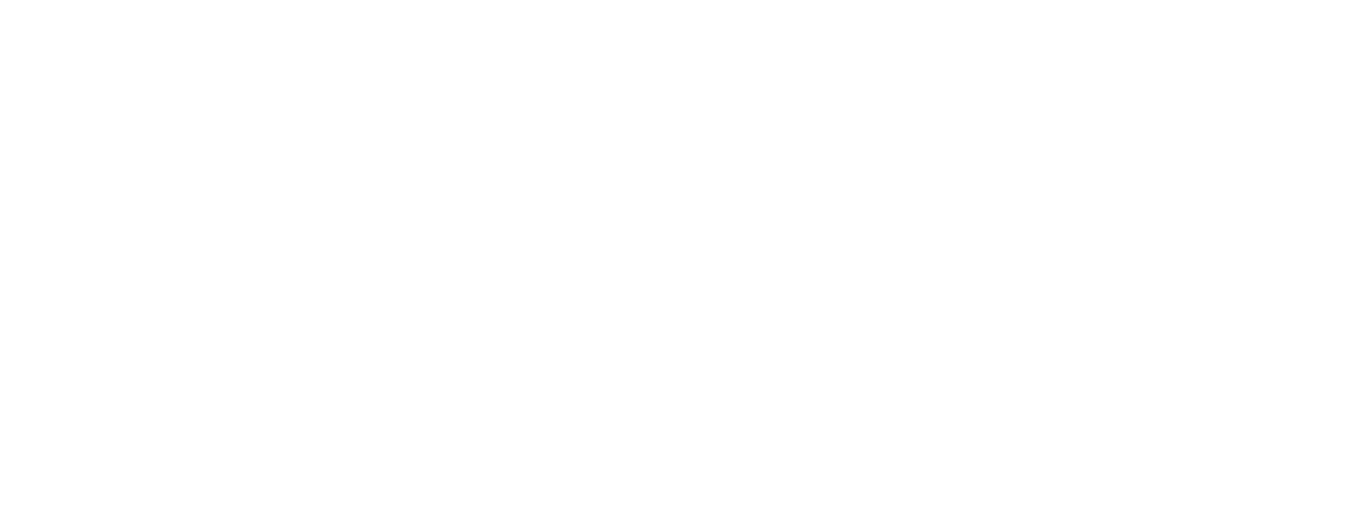 scroll, scrollTop: 0, scrollLeft: 0, axis: both 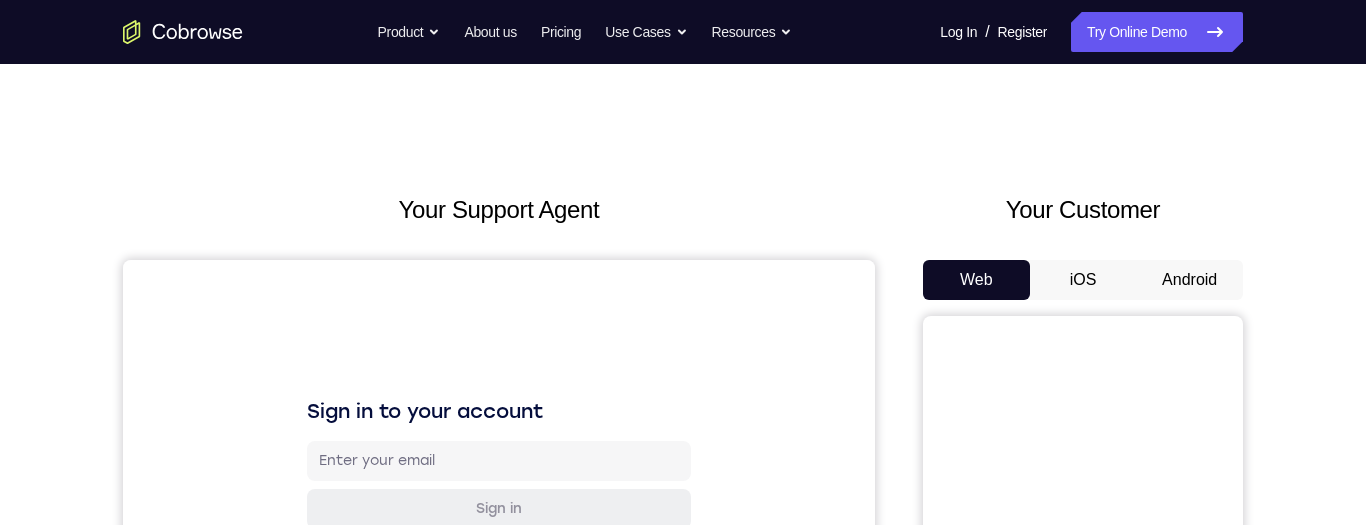 click on "iOS" at bounding box center [1083, 280] 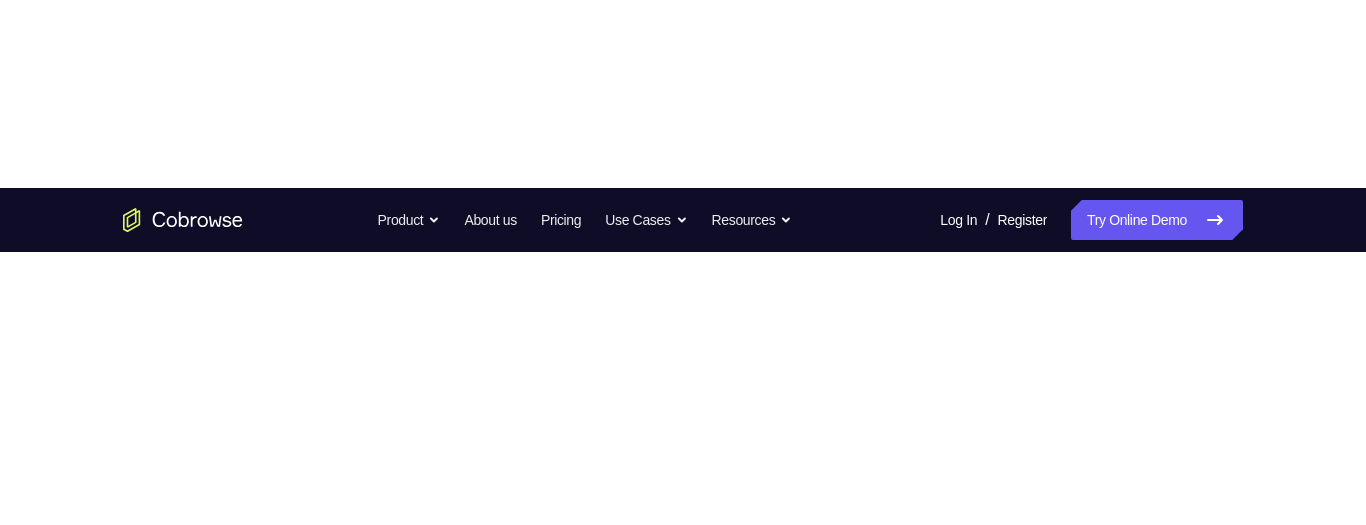 scroll, scrollTop: 0, scrollLeft: 0, axis: both 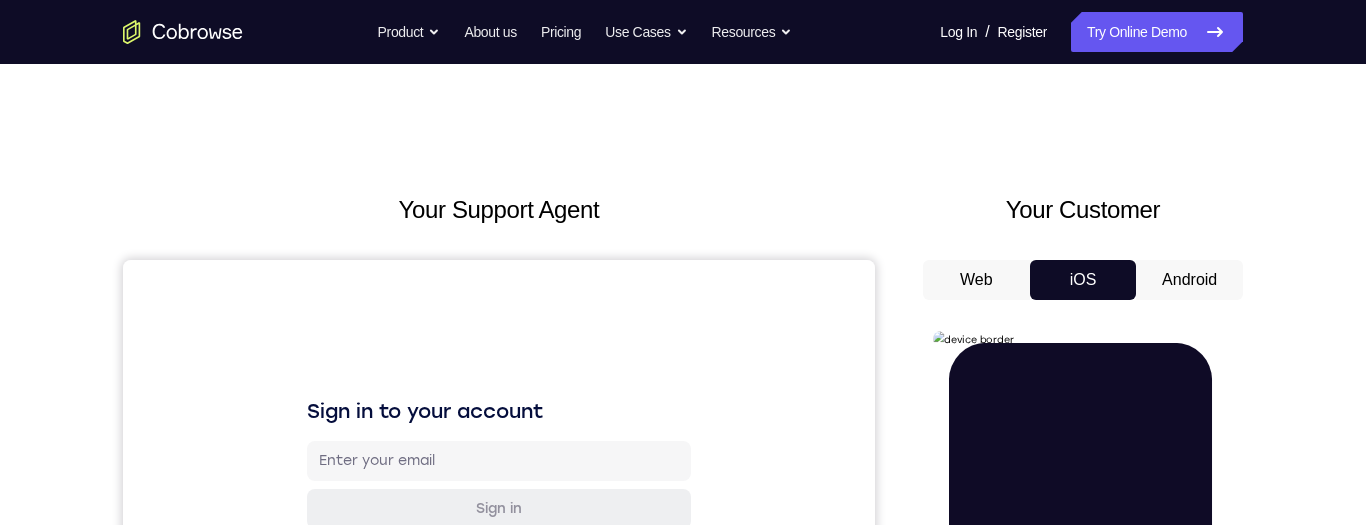 click at bounding box center [1080, 628] 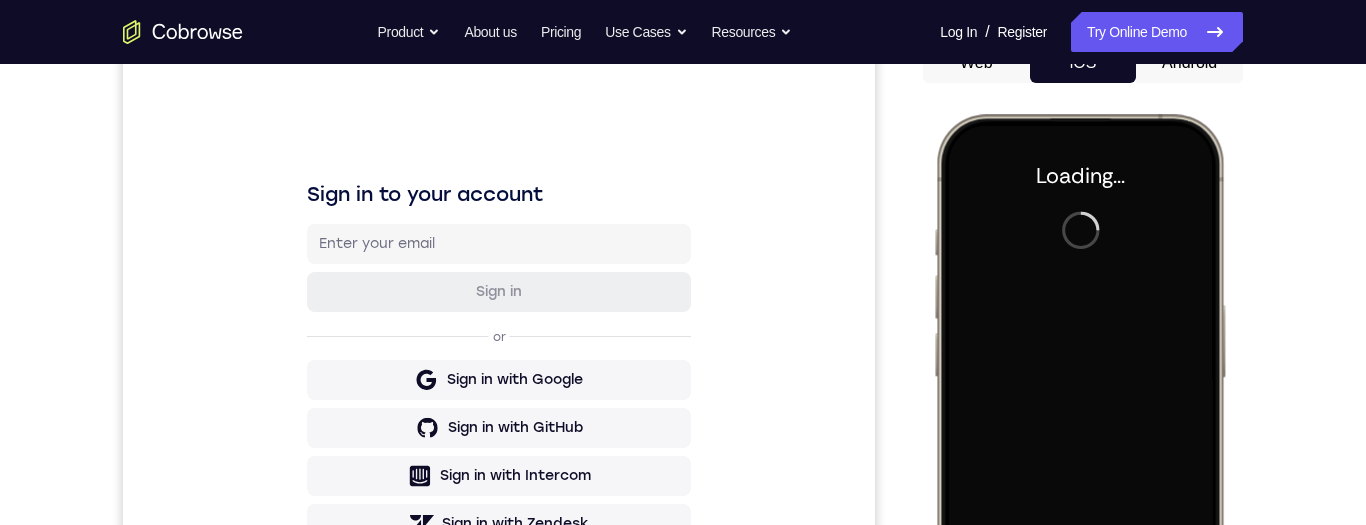 scroll, scrollTop: 220, scrollLeft: 0, axis: vertical 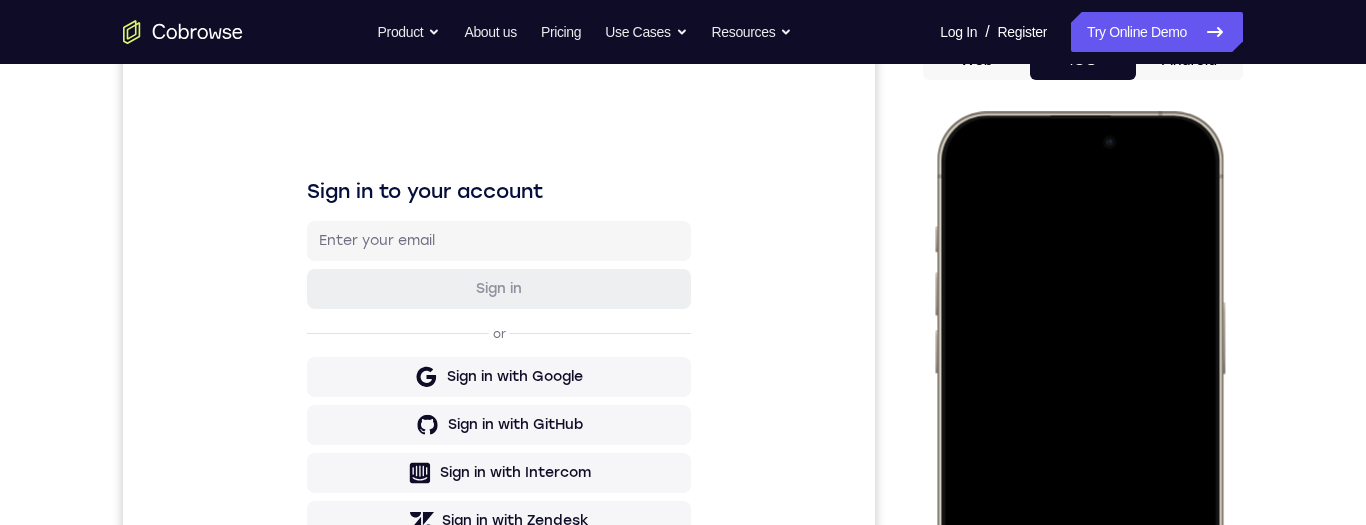 click at bounding box center [1079, 407] 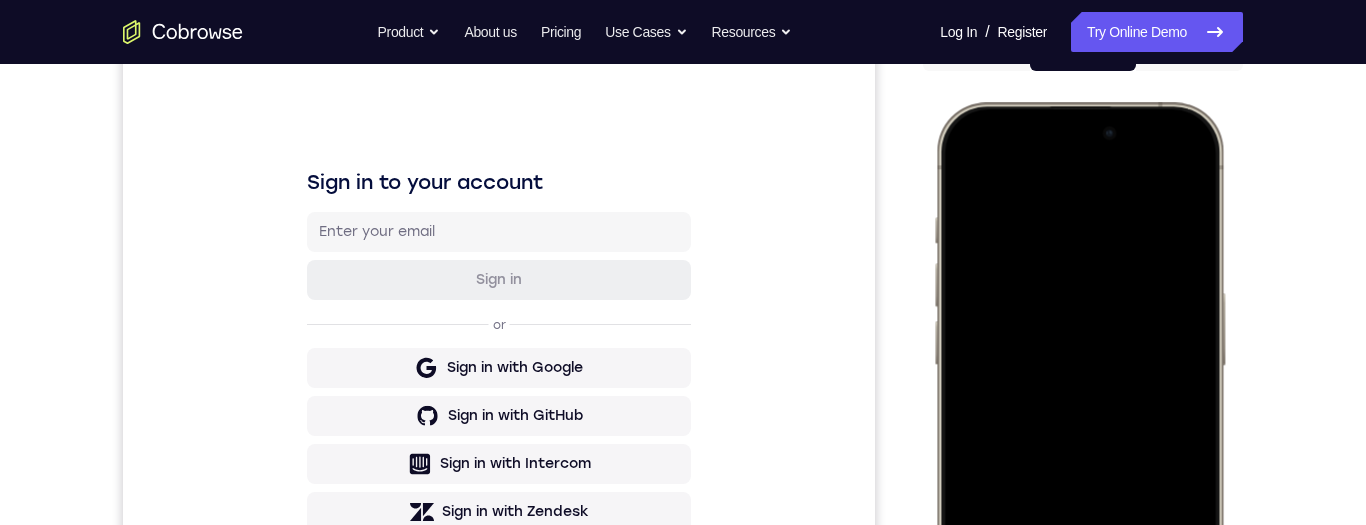 scroll, scrollTop: 333, scrollLeft: 0, axis: vertical 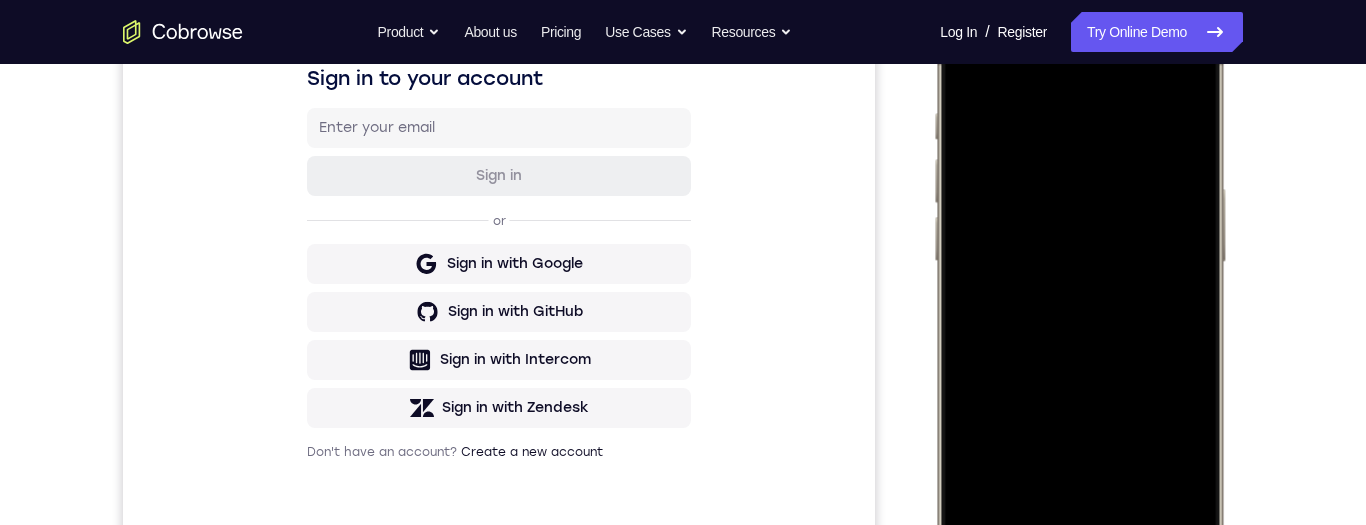 click at bounding box center [1079, 294] 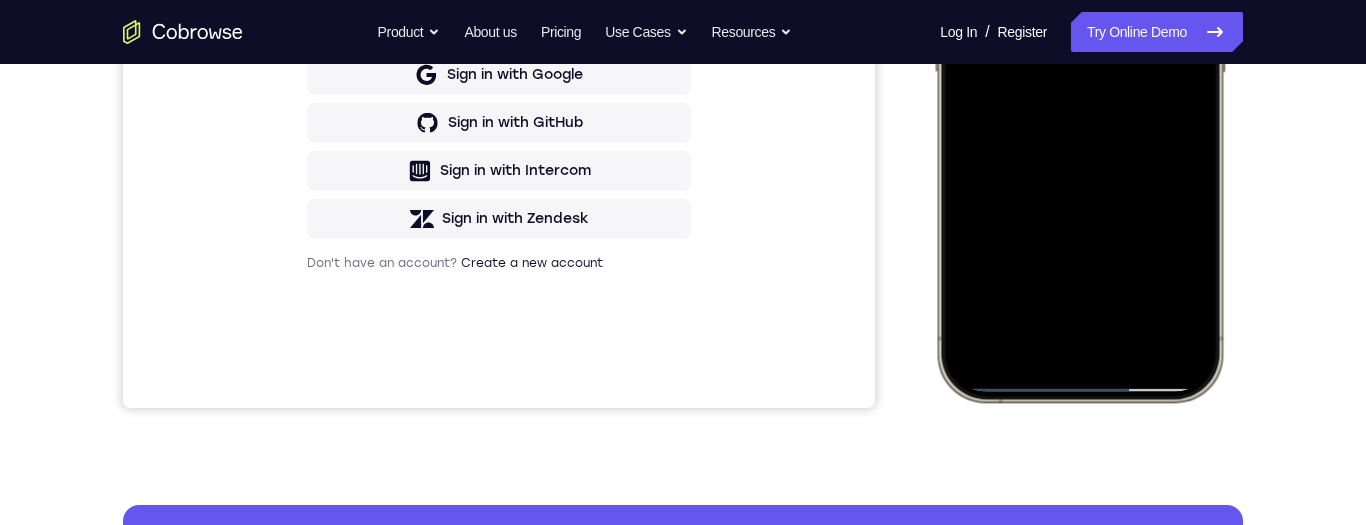 scroll, scrollTop: 523, scrollLeft: 0, axis: vertical 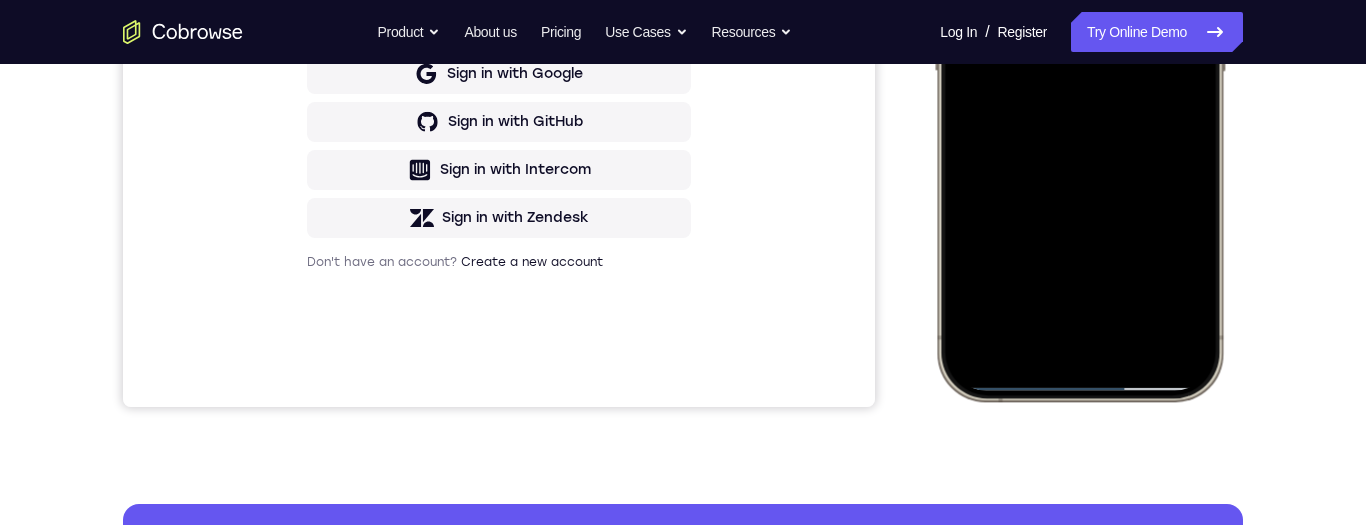 click at bounding box center (1079, 104) 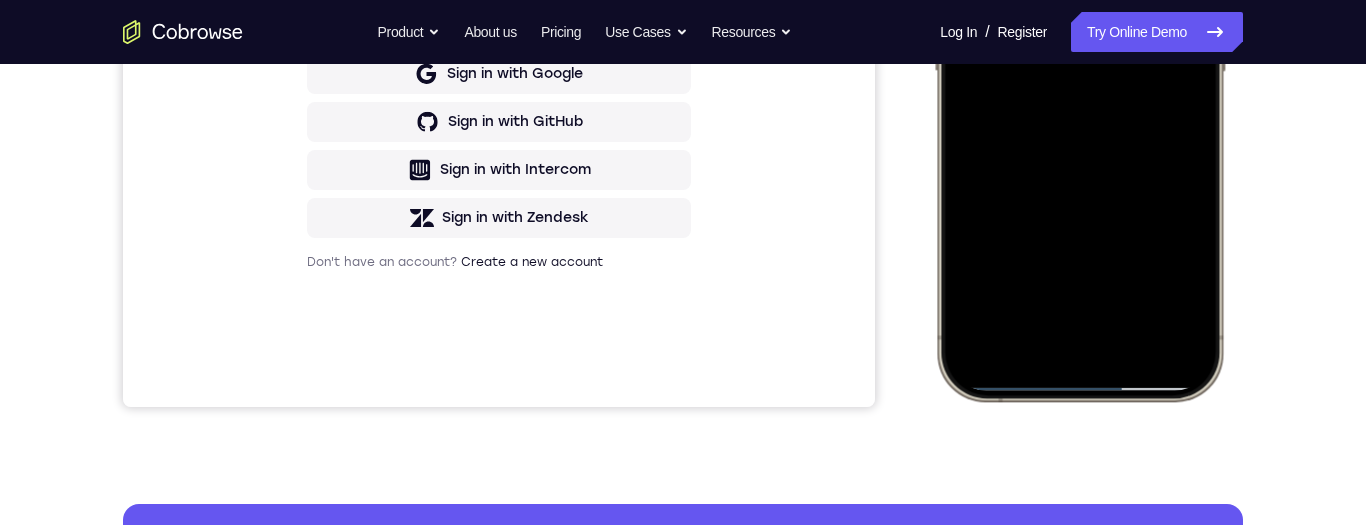 click at bounding box center [1079, 104] 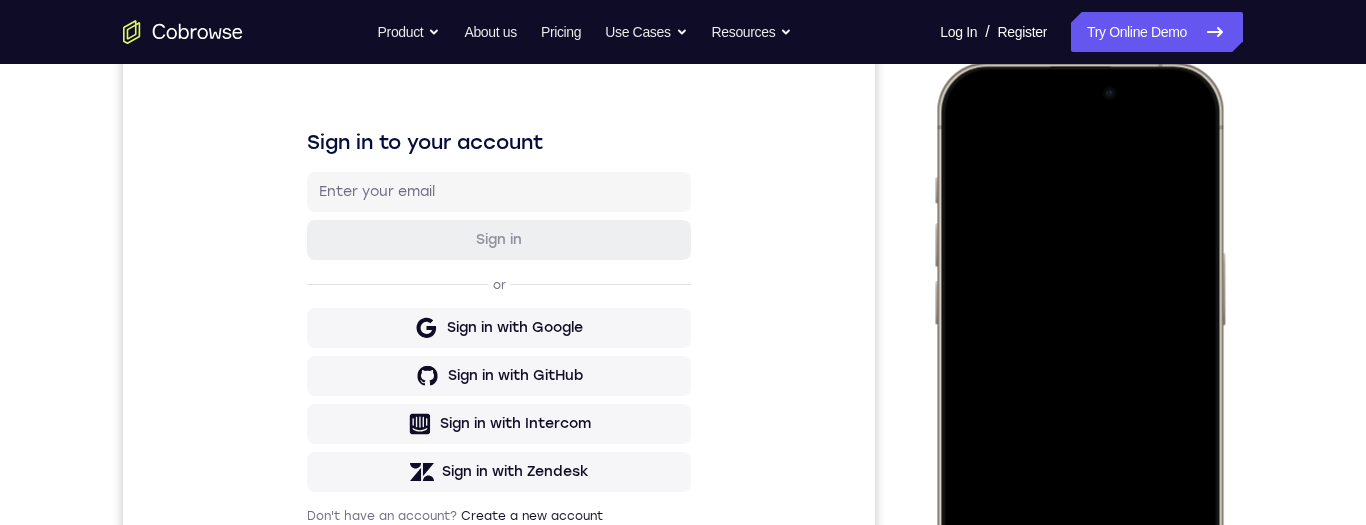 scroll, scrollTop: 239, scrollLeft: 0, axis: vertical 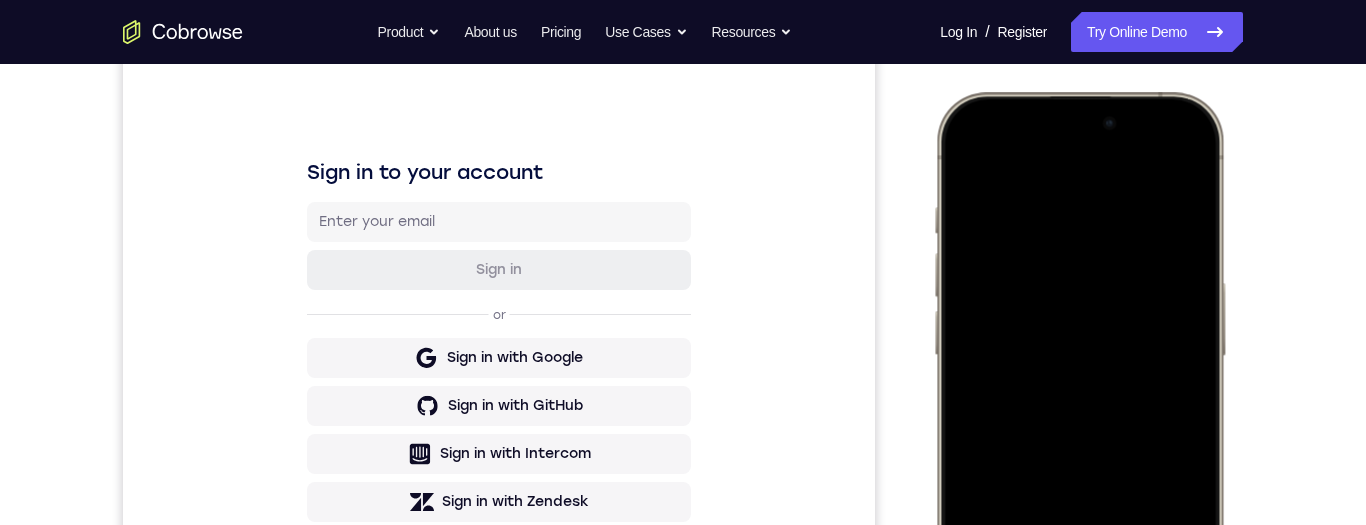 click at bounding box center [1079, 388] 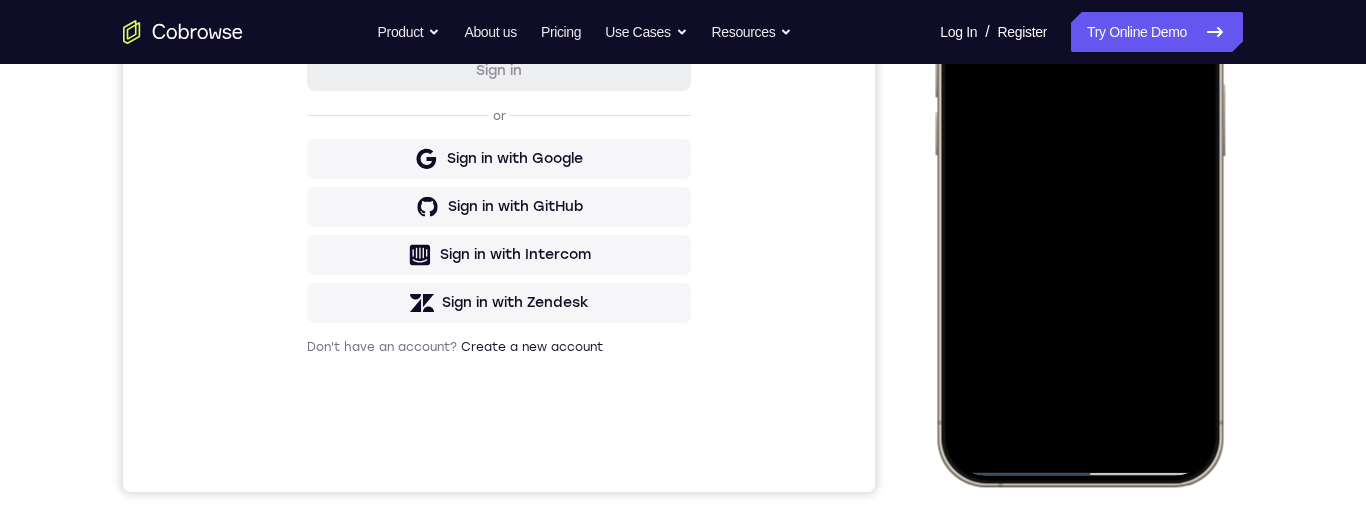 scroll, scrollTop: 435, scrollLeft: 0, axis: vertical 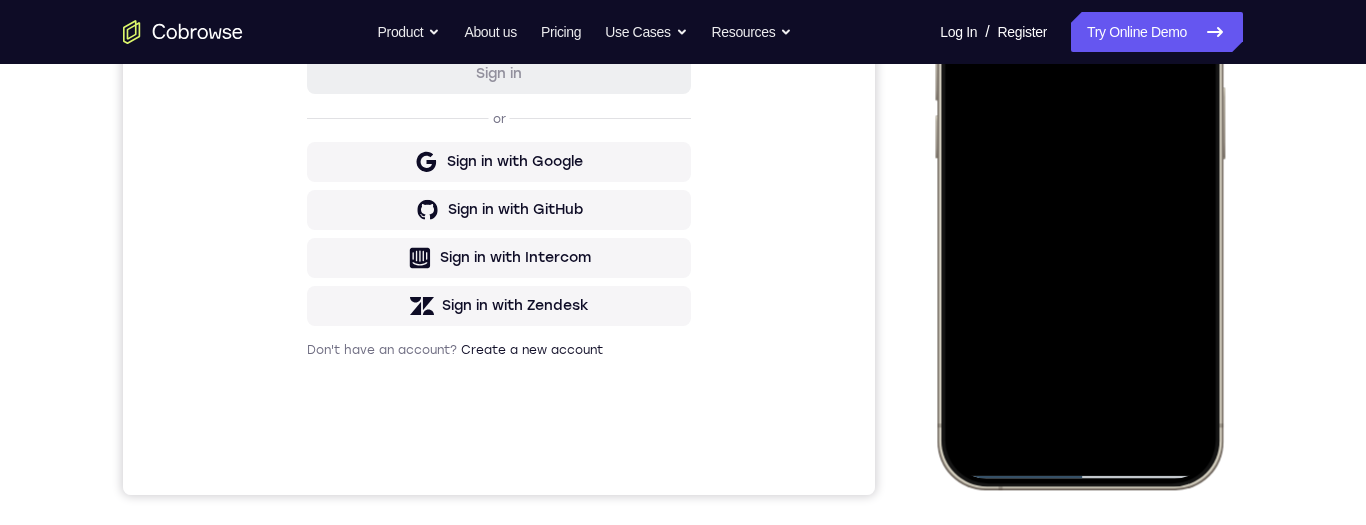 click at bounding box center (1079, 192) 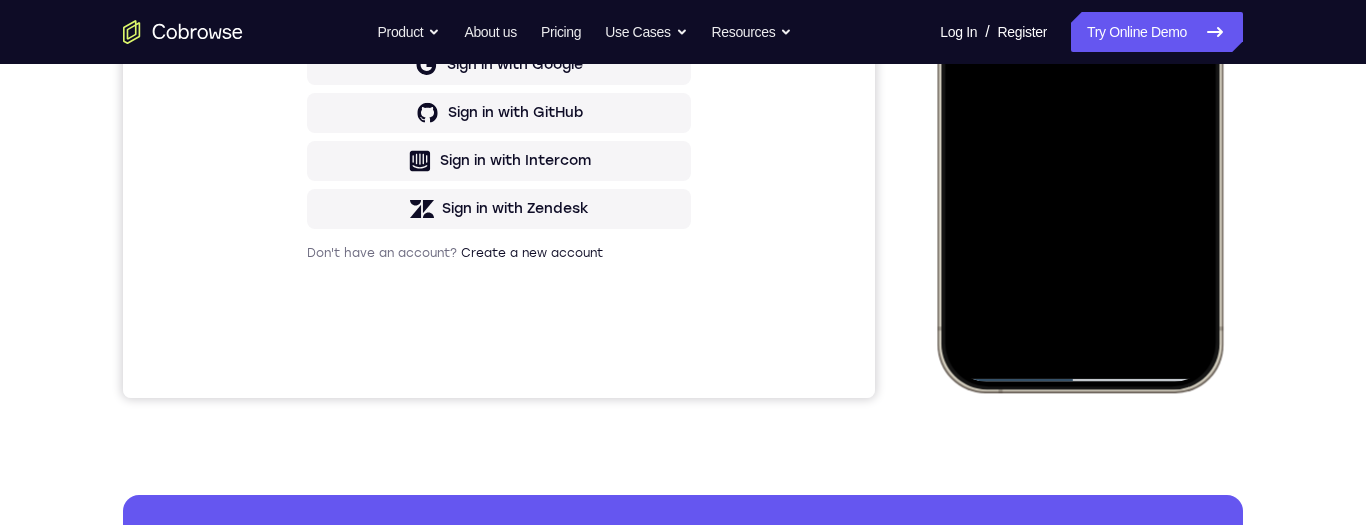 scroll, scrollTop: 507, scrollLeft: 0, axis: vertical 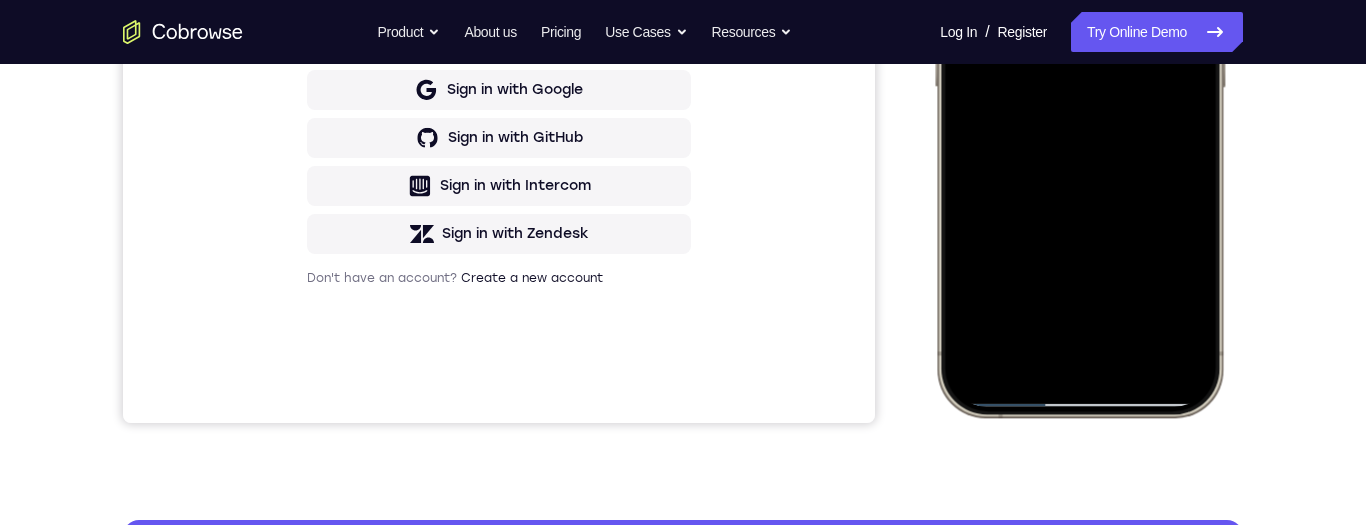 click at bounding box center [1079, 120] 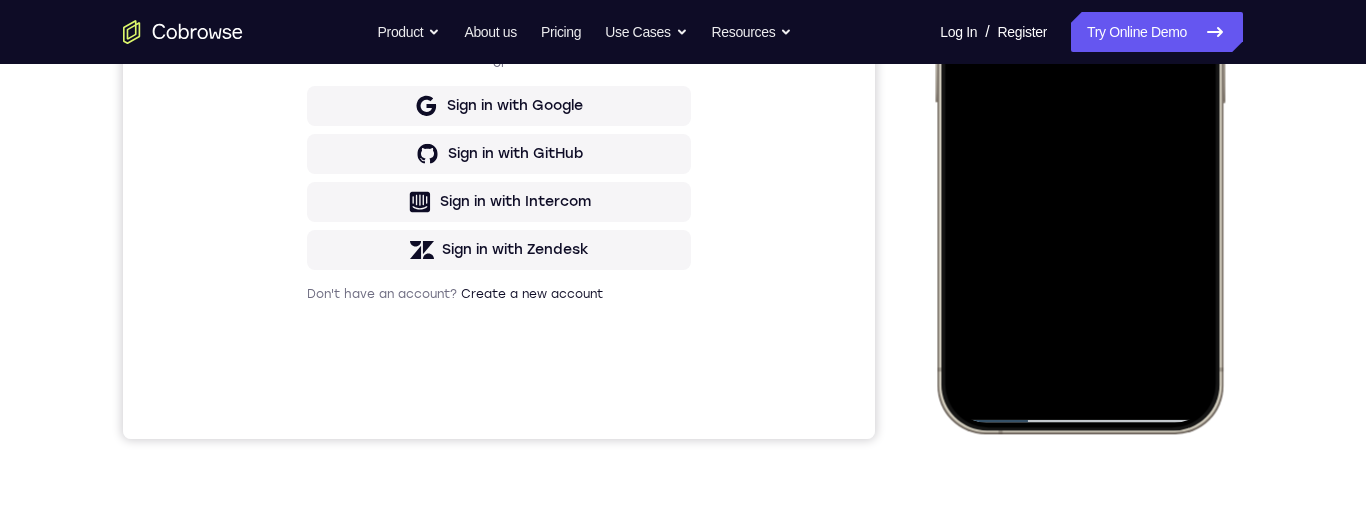 scroll, scrollTop: 497, scrollLeft: 0, axis: vertical 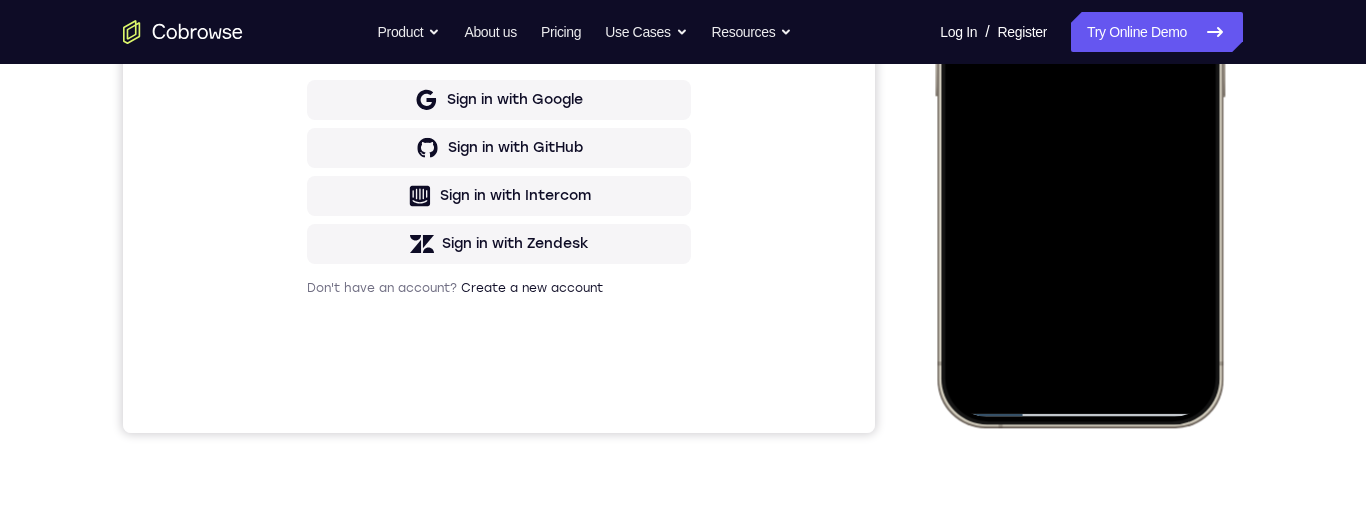 click at bounding box center (1079, 130) 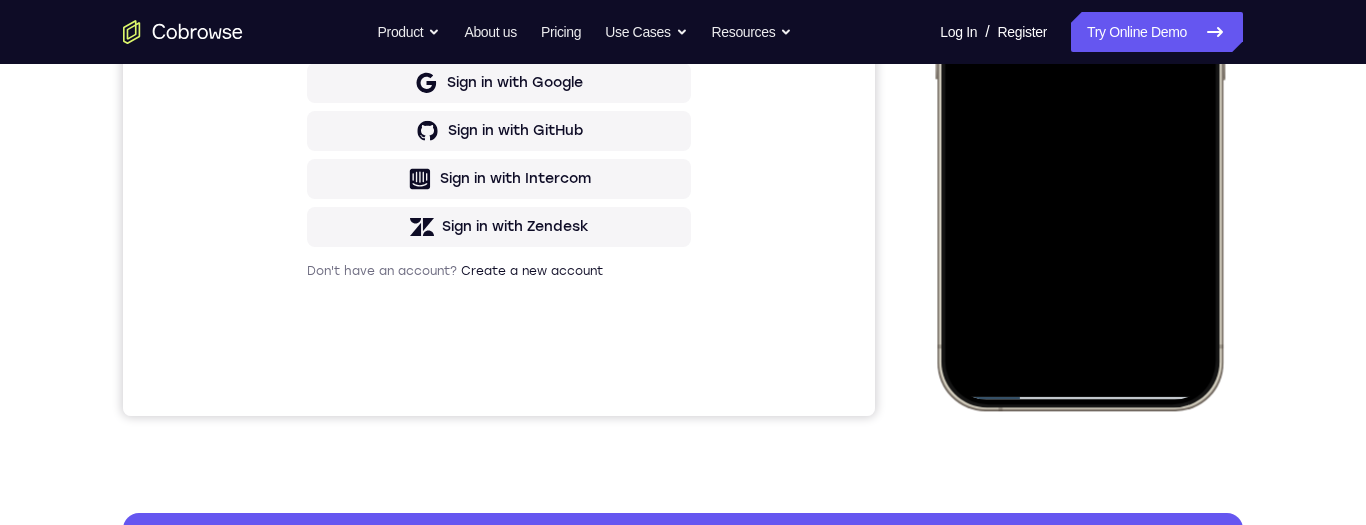 scroll, scrollTop: 509, scrollLeft: 0, axis: vertical 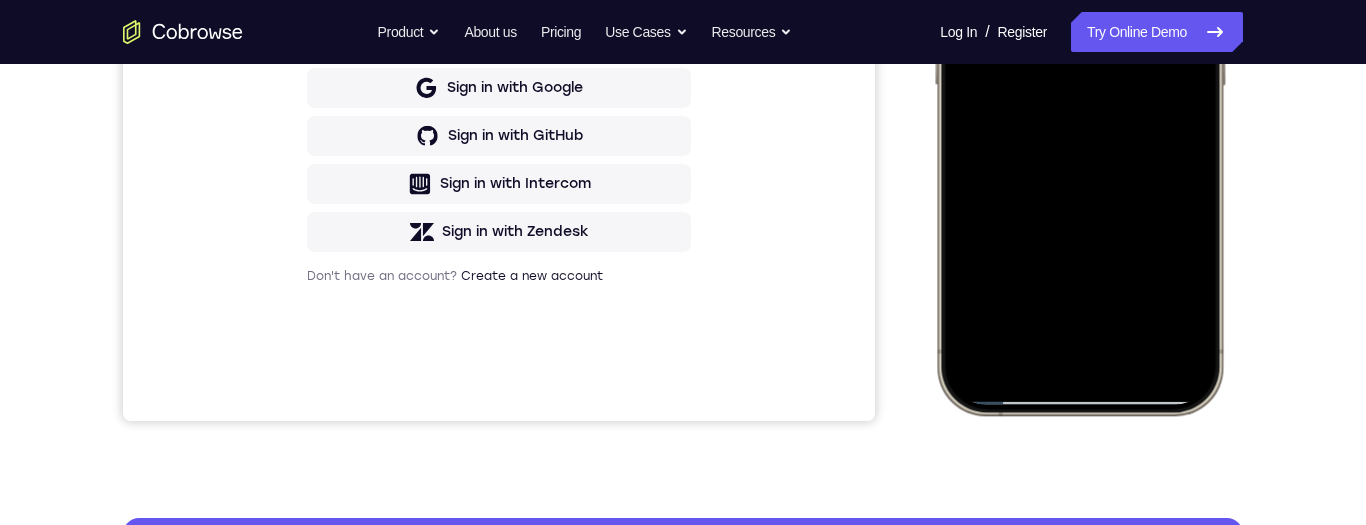 click at bounding box center [1079, 118] 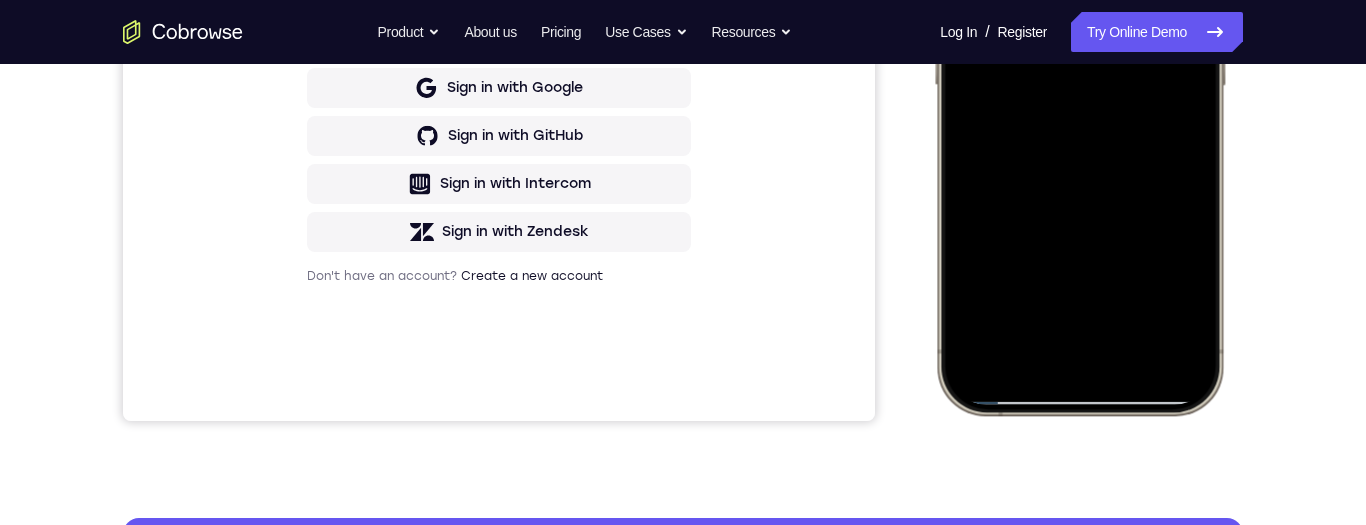 click at bounding box center (1079, 118) 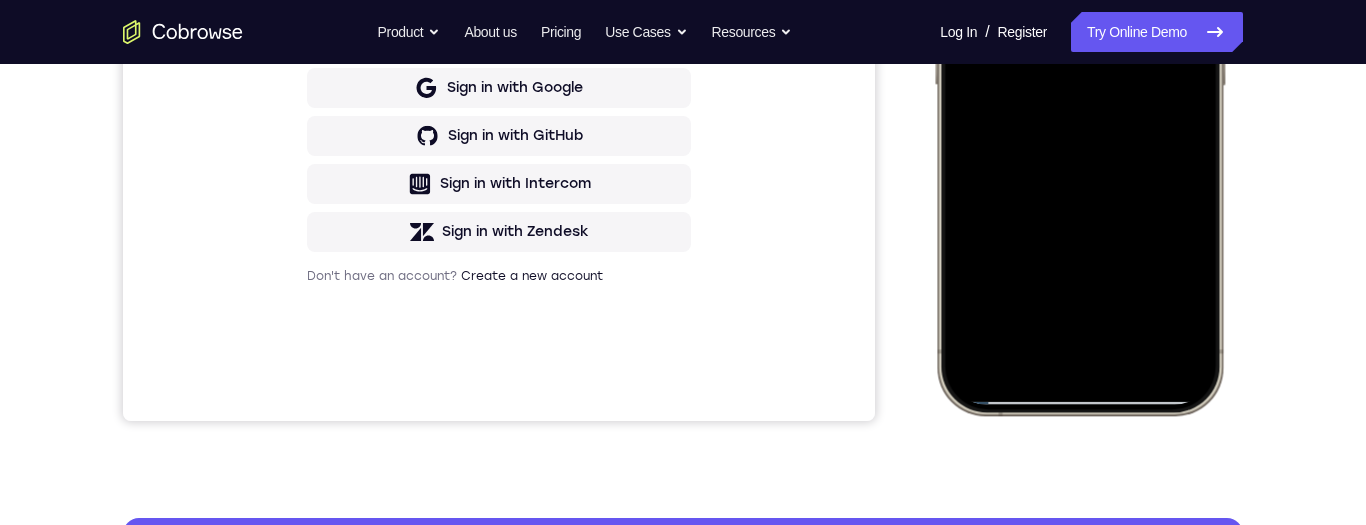 click at bounding box center [1079, 118] 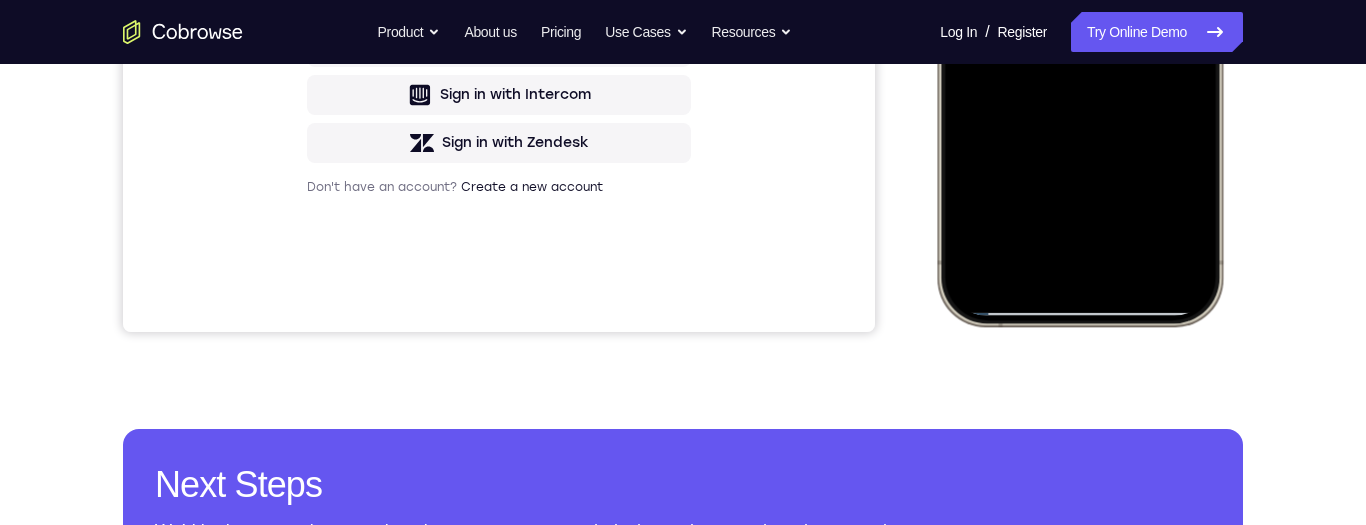 scroll, scrollTop: 600, scrollLeft: 0, axis: vertical 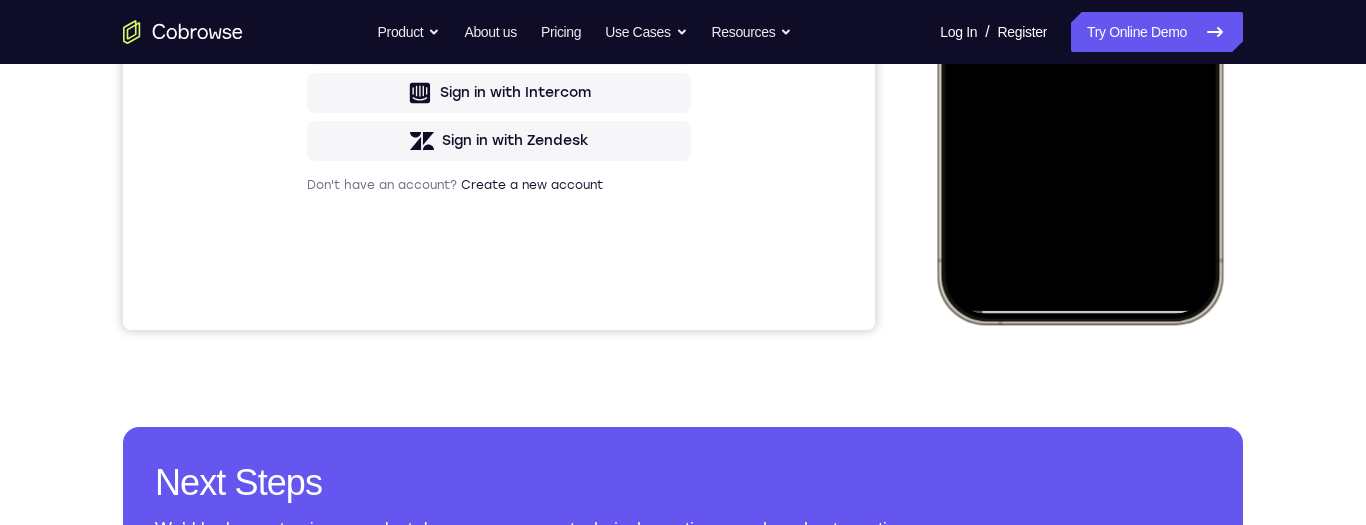 click at bounding box center (1079, 27) 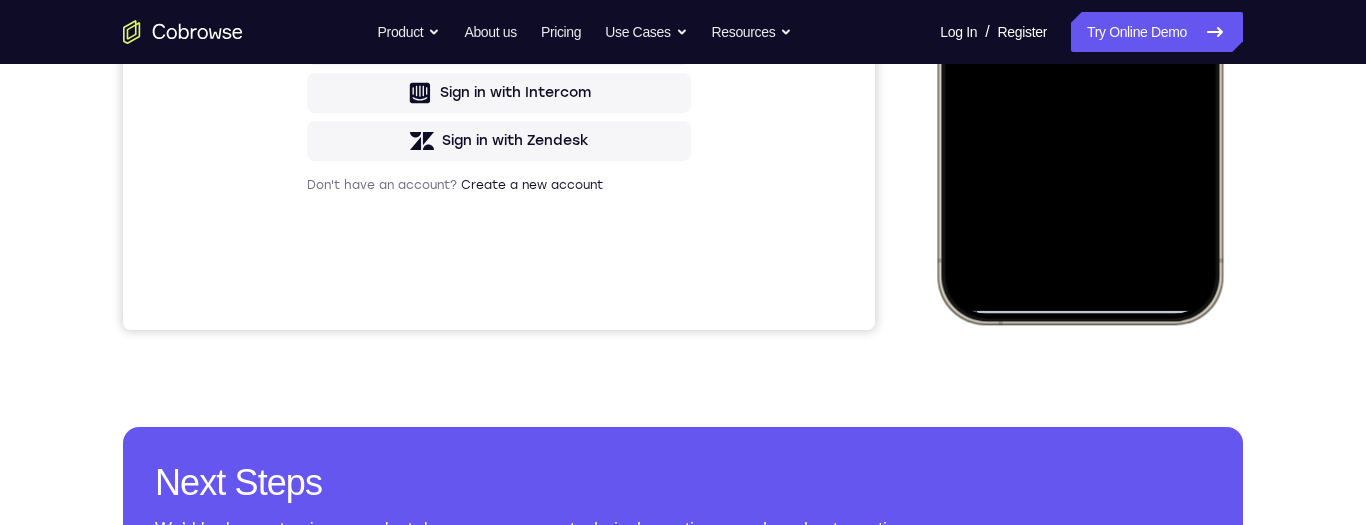 click at bounding box center (1079, 27) 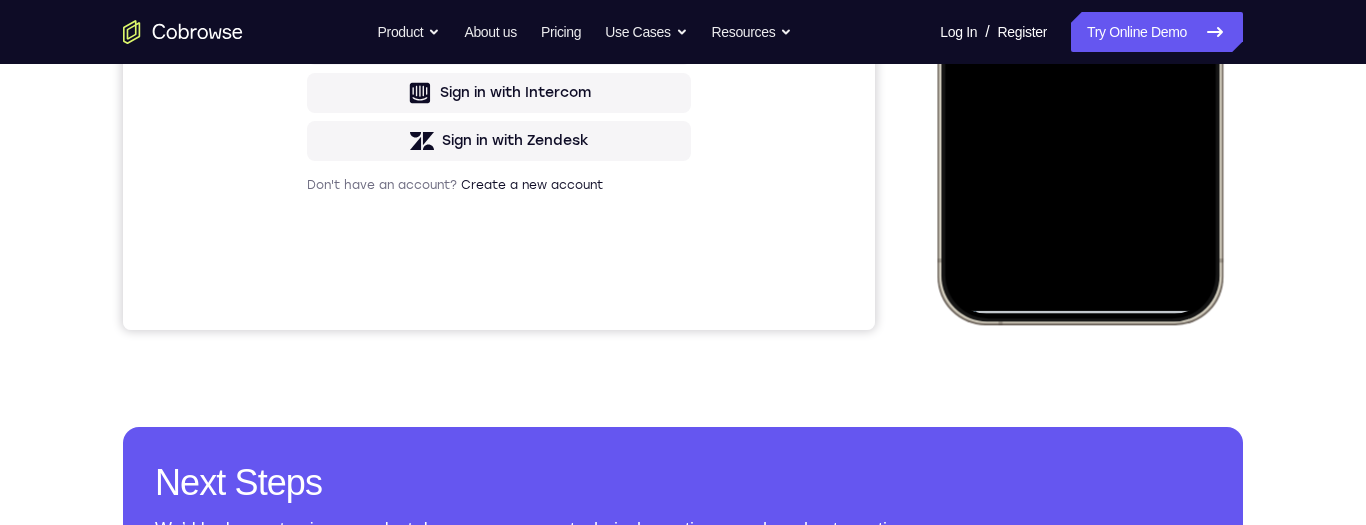 click at bounding box center [1079, 27] 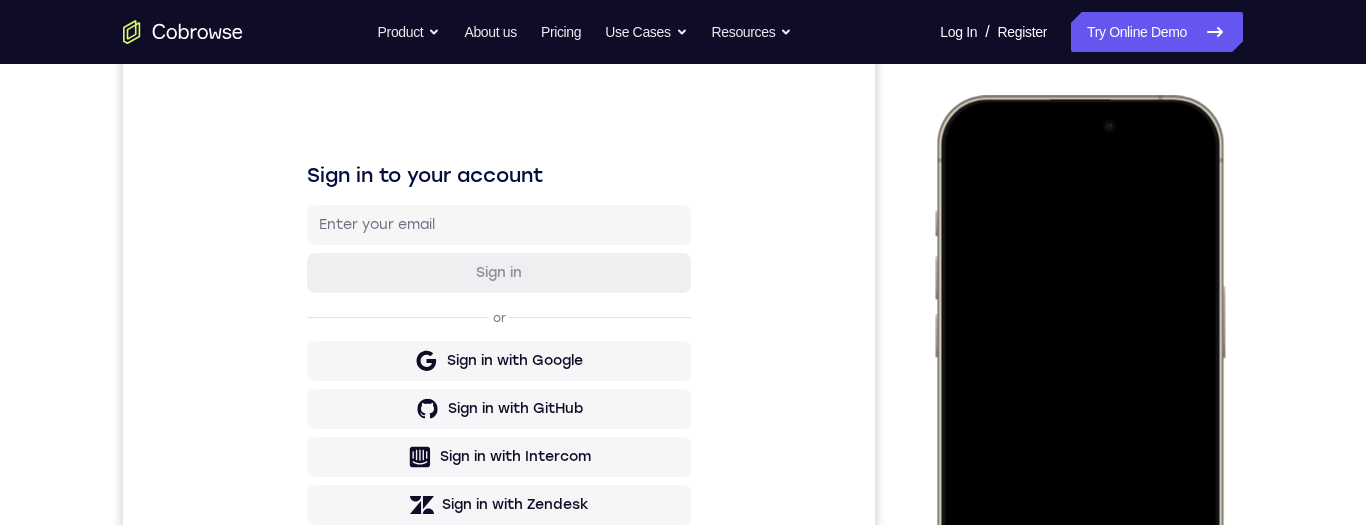 scroll, scrollTop: 607, scrollLeft: 0, axis: vertical 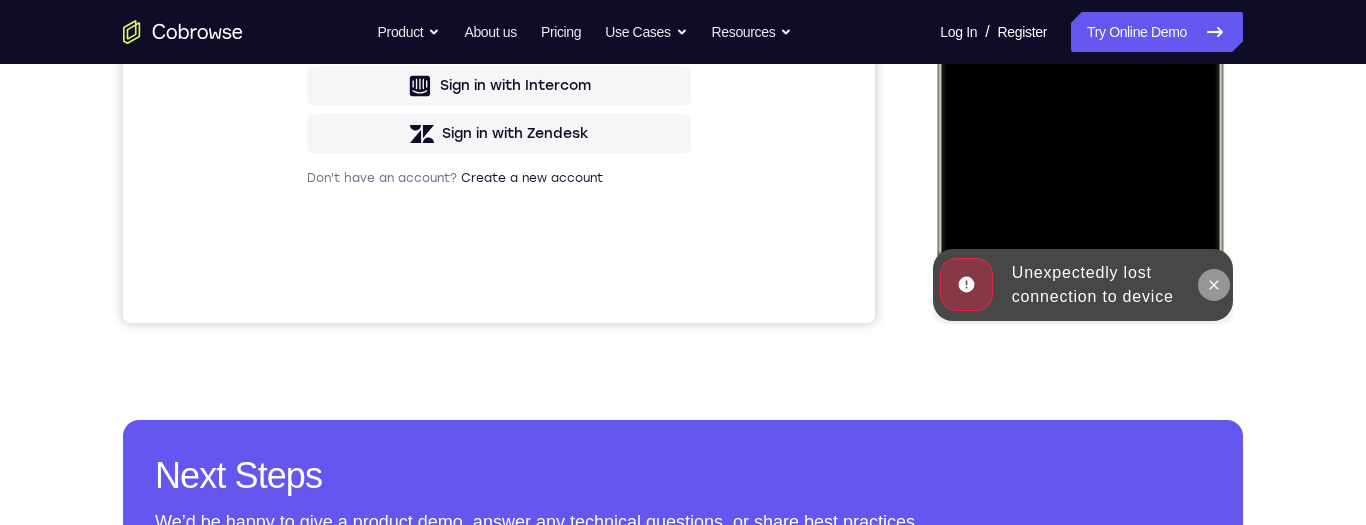click 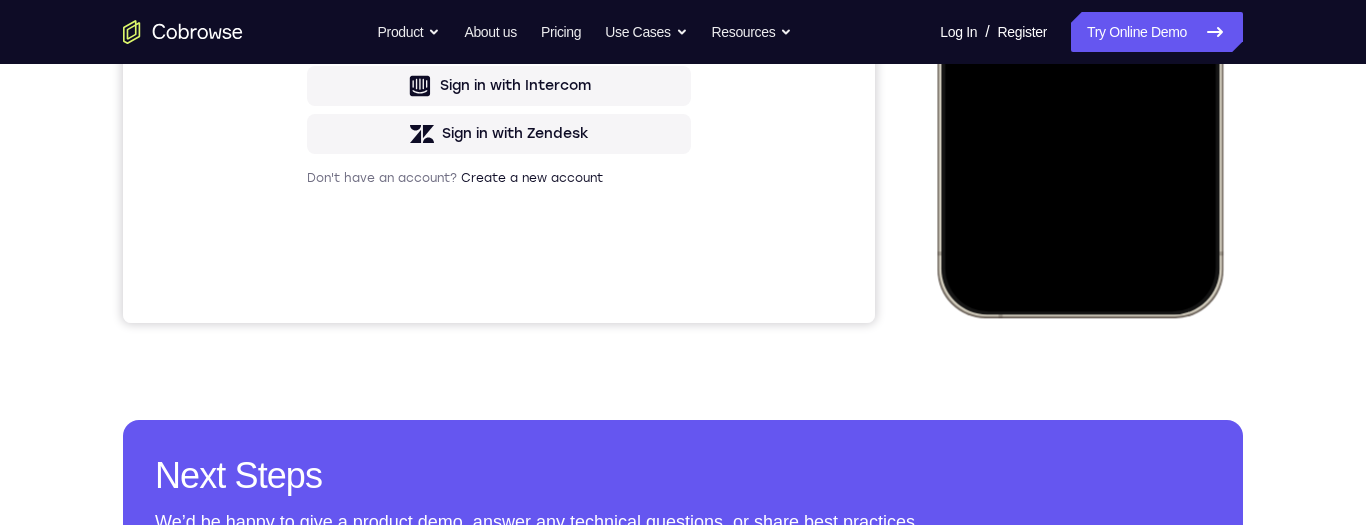 click on "Start demo" at bounding box center [1080, 20] 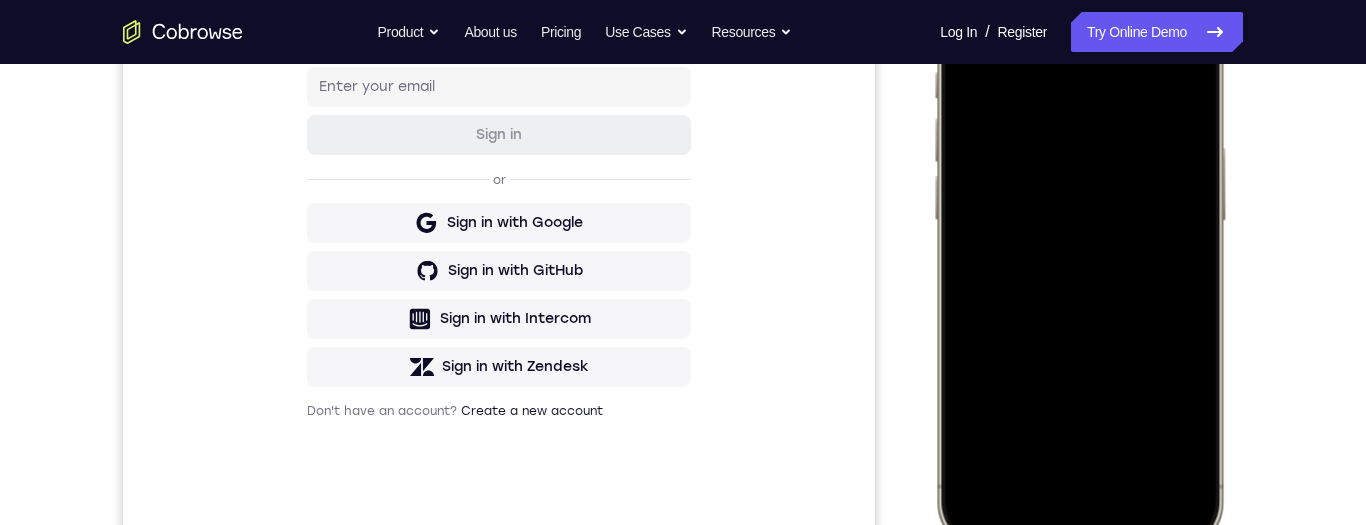scroll, scrollTop: 268, scrollLeft: 0, axis: vertical 